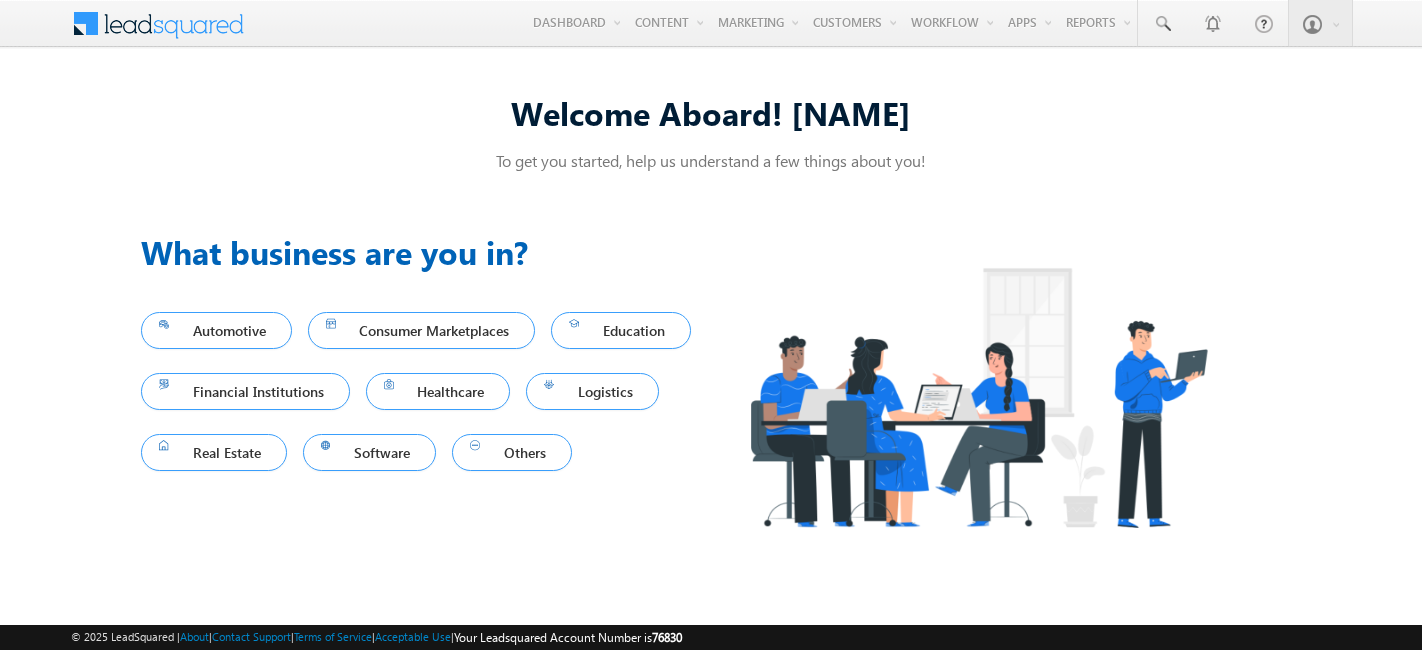 scroll, scrollTop: 0, scrollLeft: 0, axis: both 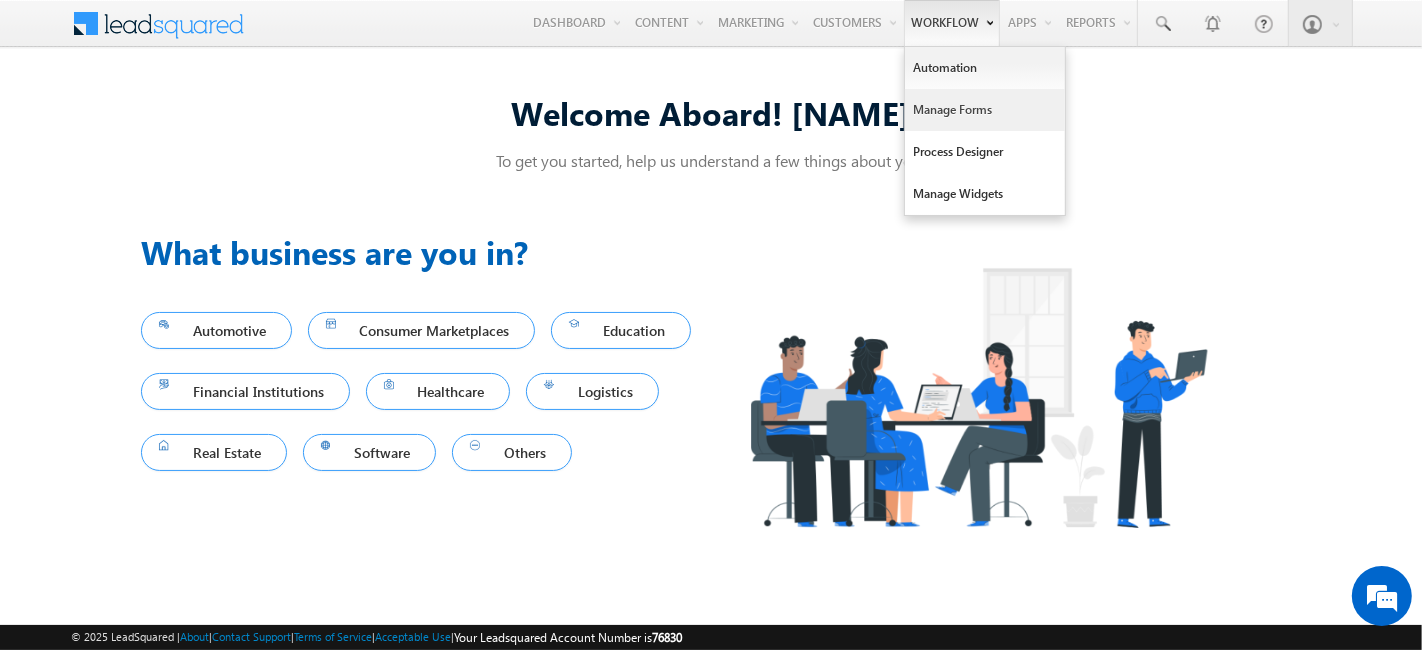 click on "Manage Forms" at bounding box center (985, 110) 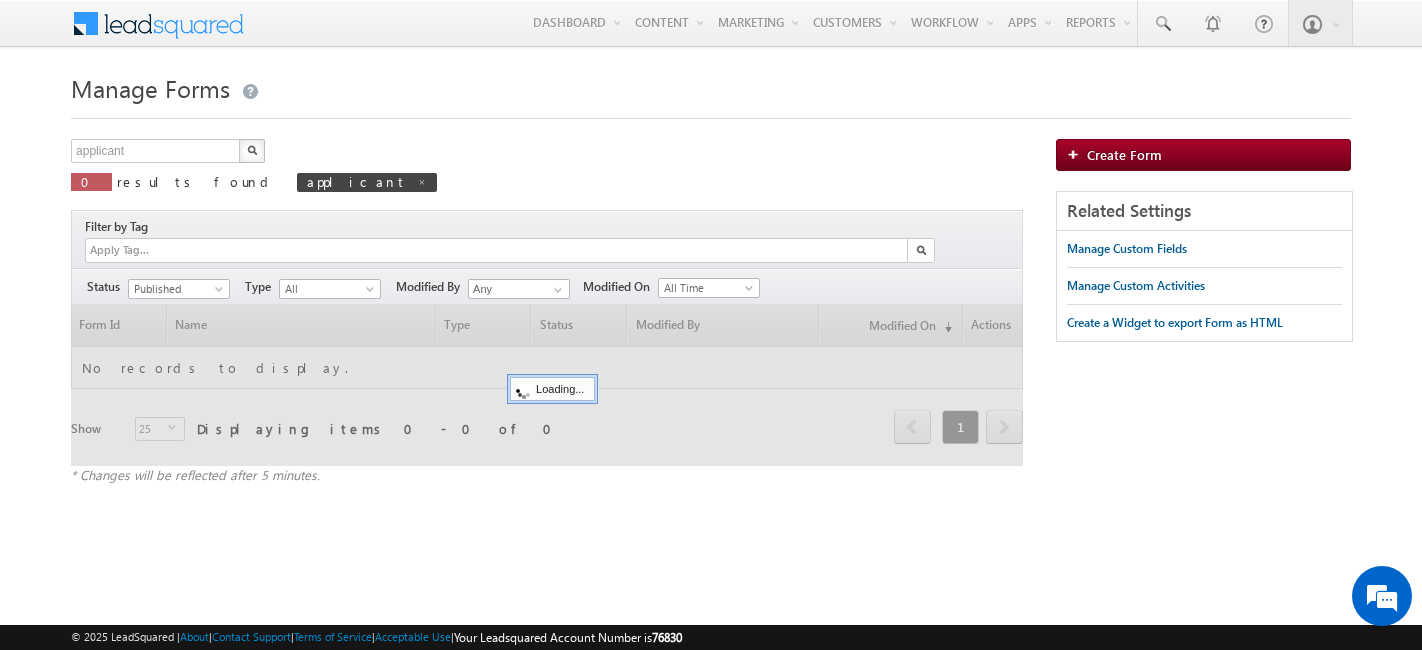scroll, scrollTop: 0, scrollLeft: 0, axis: both 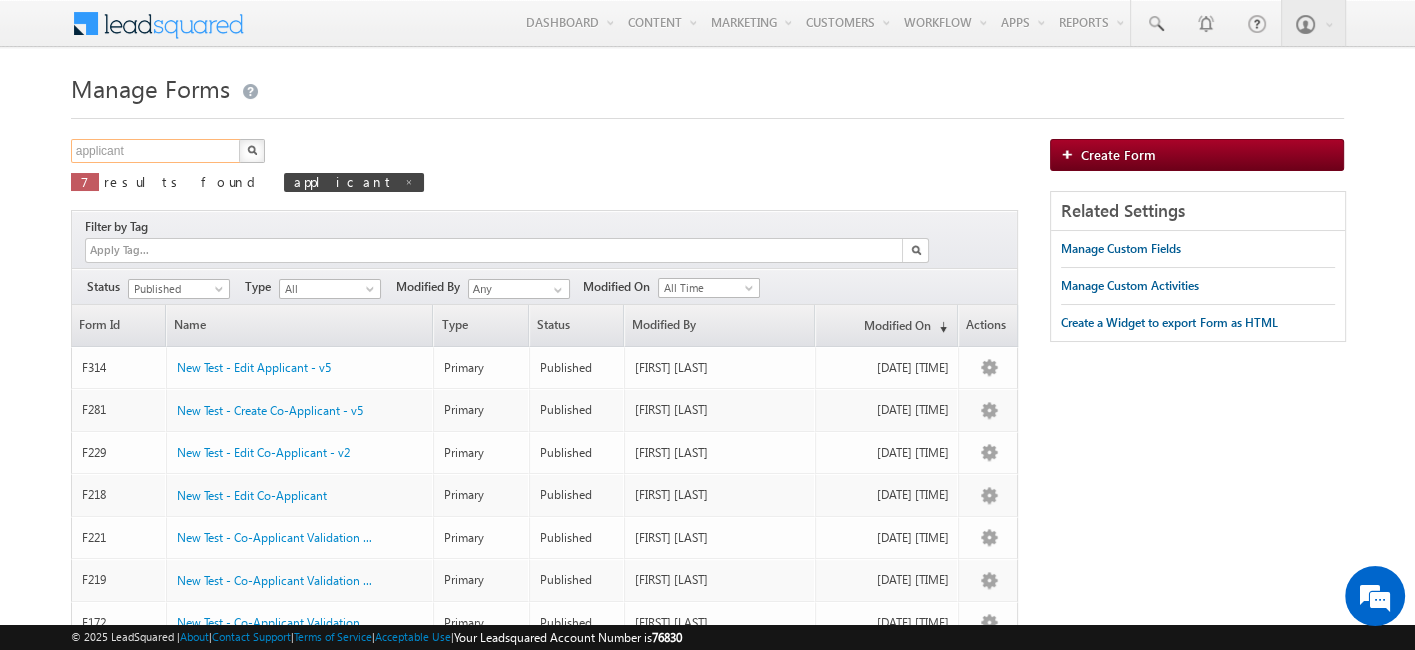 click on "applicant" at bounding box center [156, 151] 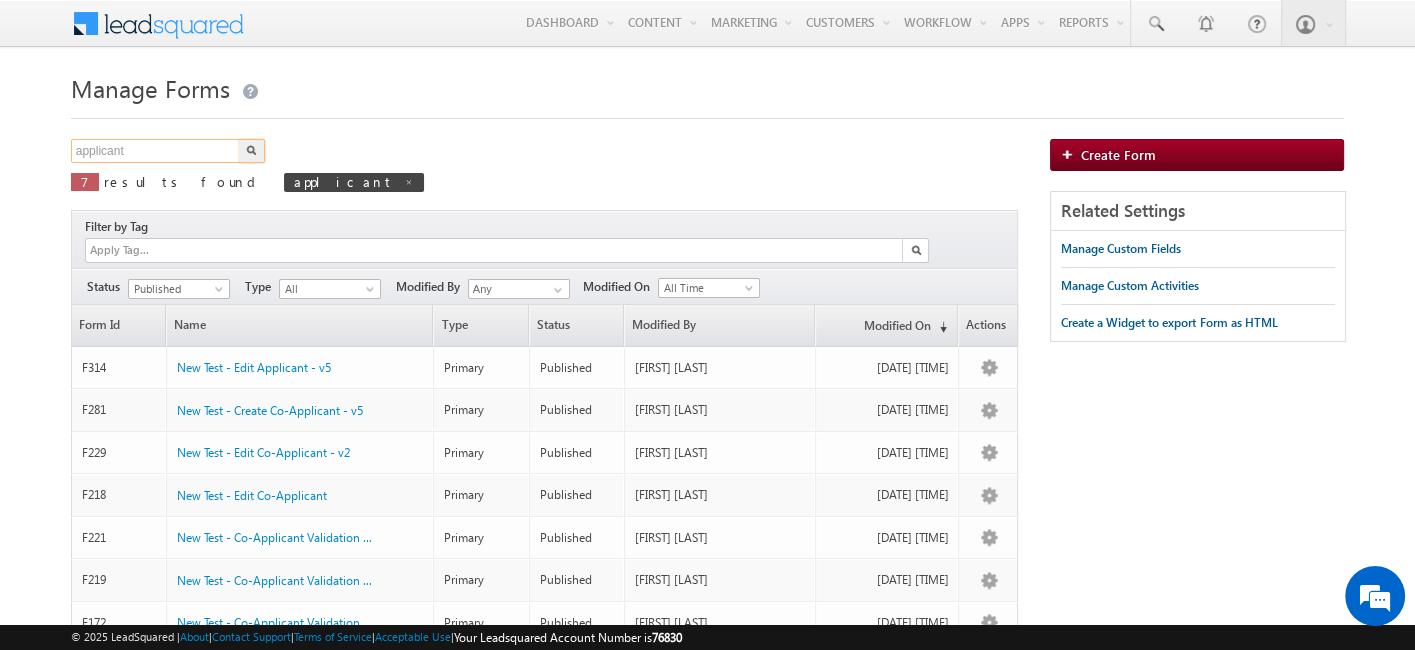 click on "applicant" at bounding box center [156, 151] 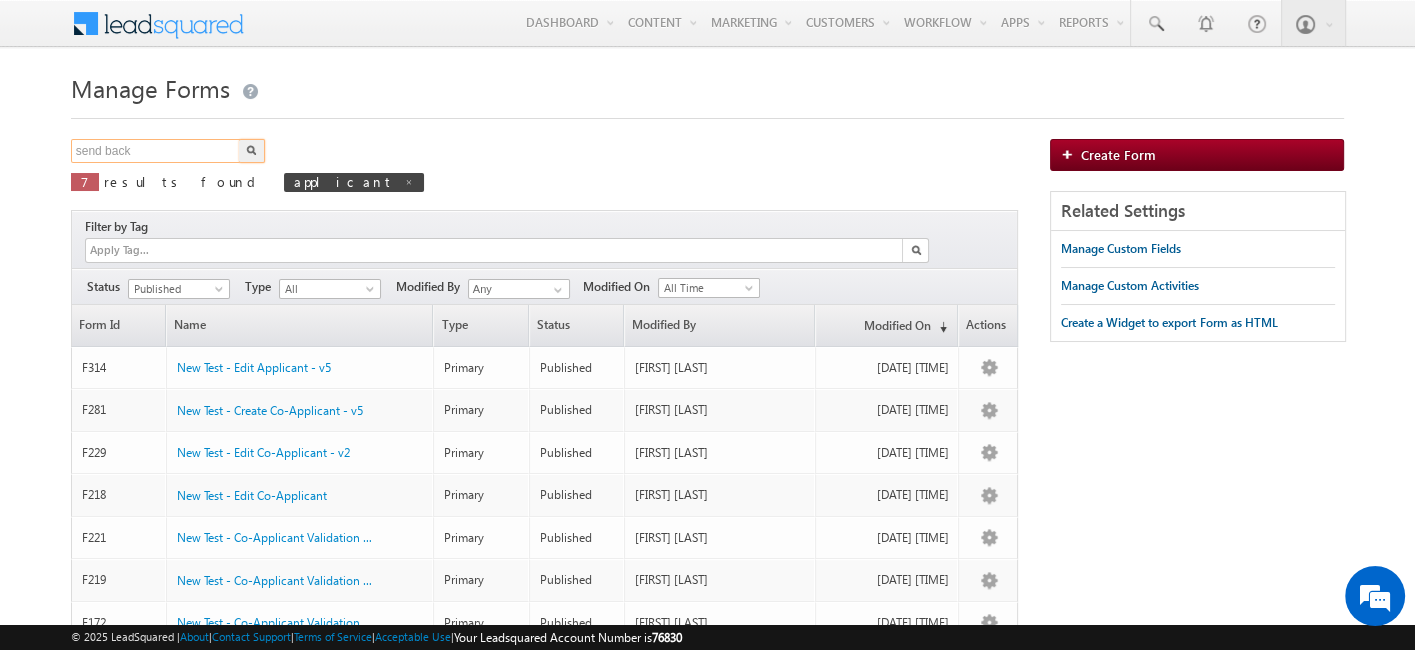 type on "send back" 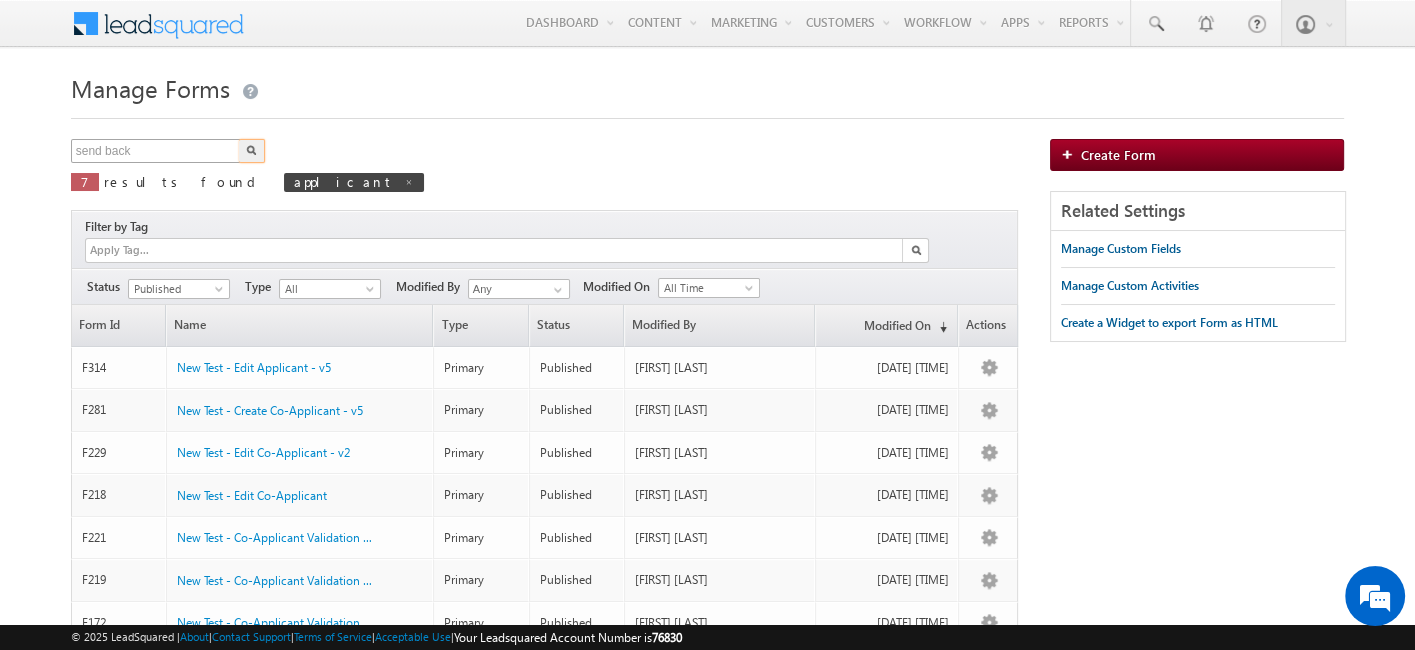 click at bounding box center [252, 151] 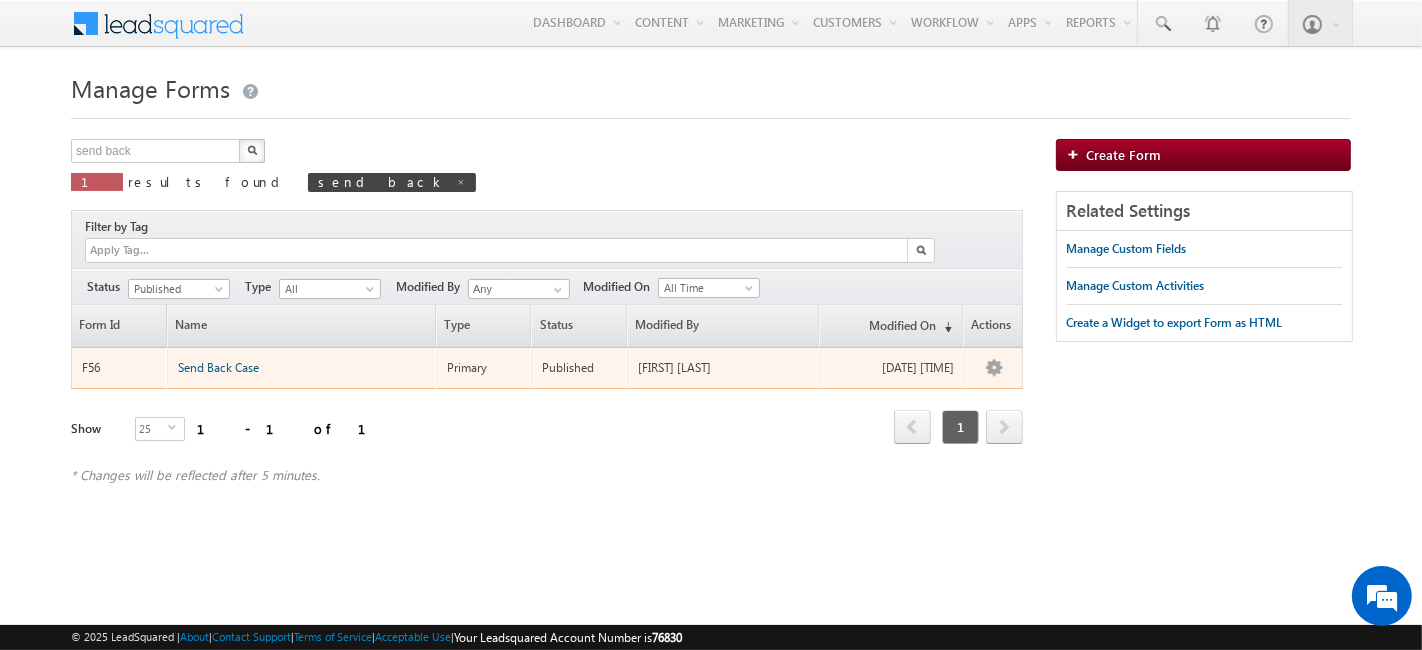 click on "Send Back Case" at bounding box center [218, 367] 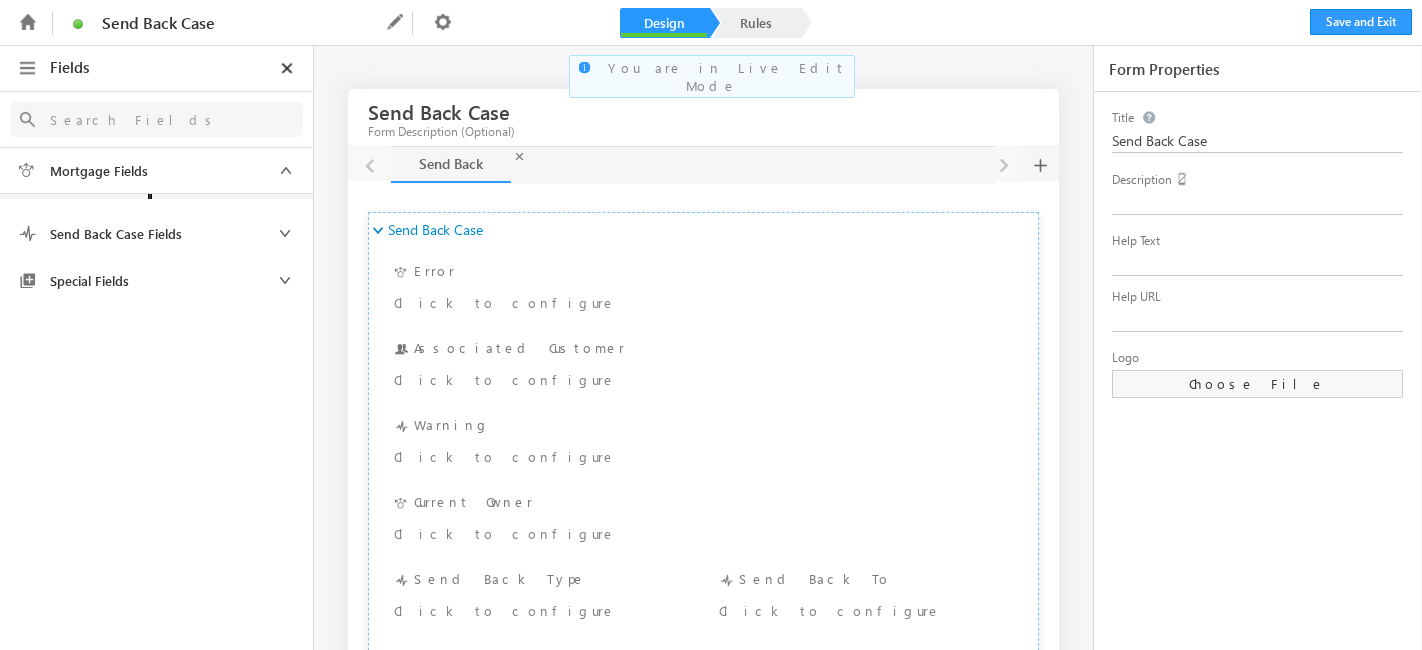 scroll, scrollTop: 0, scrollLeft: 0, axis: both 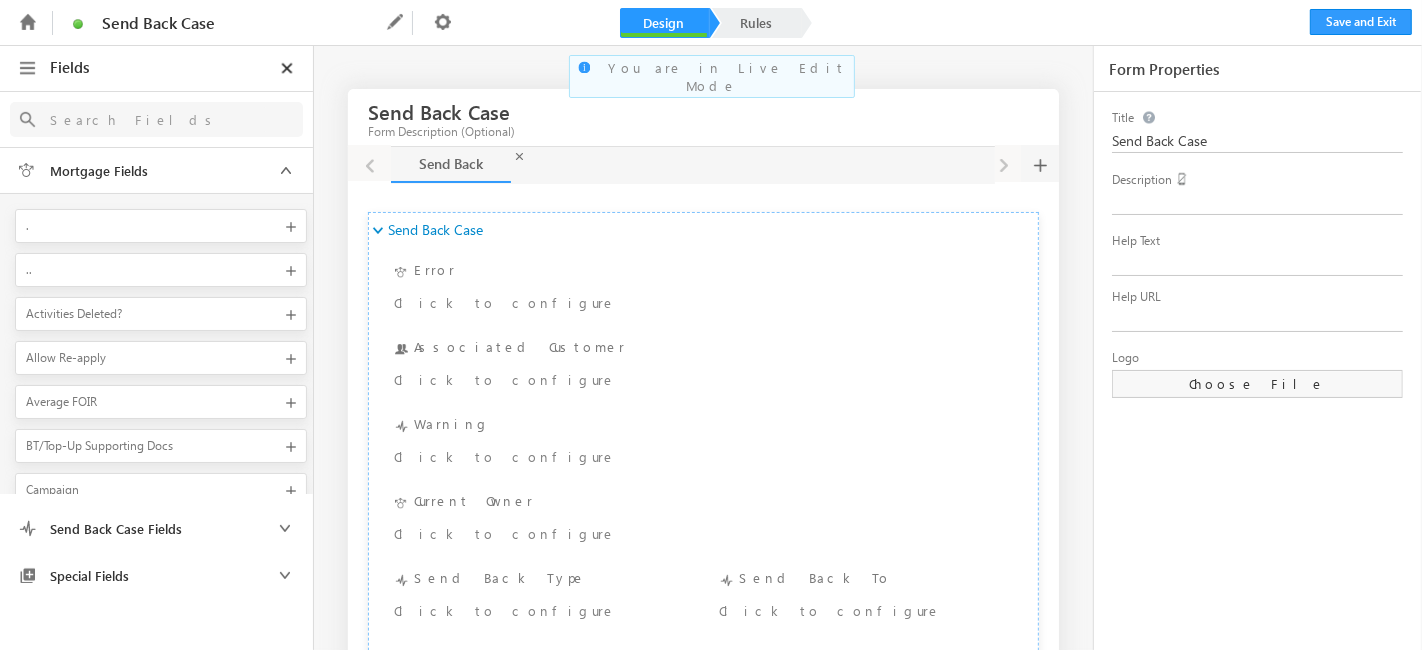 click on "Send Back Case
Form Description (Optional)
Send Back Send Back
Send Back Send Back Case Send Back Case Section  1  of  2 Error Error Click to configure Associated Customer Associated Customer Click to configure Errors - Warning Warning Click to configure Current Owner Current Owner Click to configure Send Back Type Send Back Type Click to configure +" at bounding box center [711, 826] 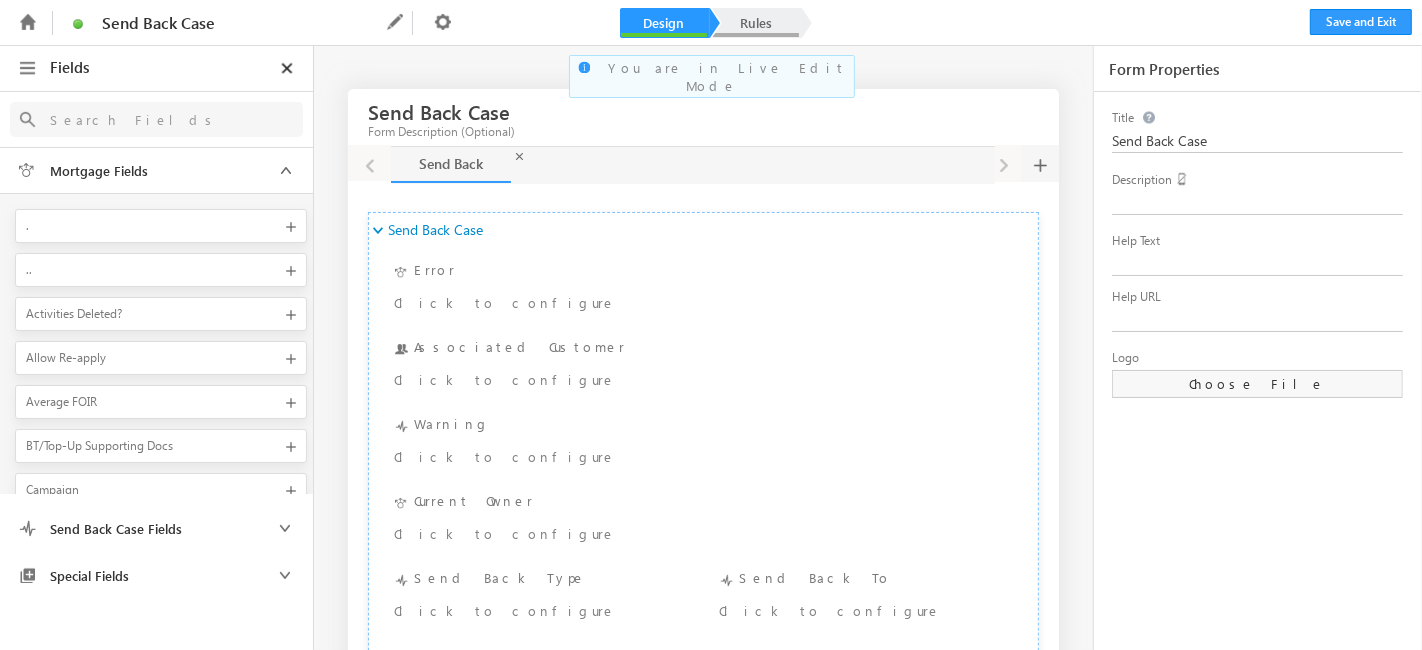 click on "Rules" at bounding box center [756, 23] 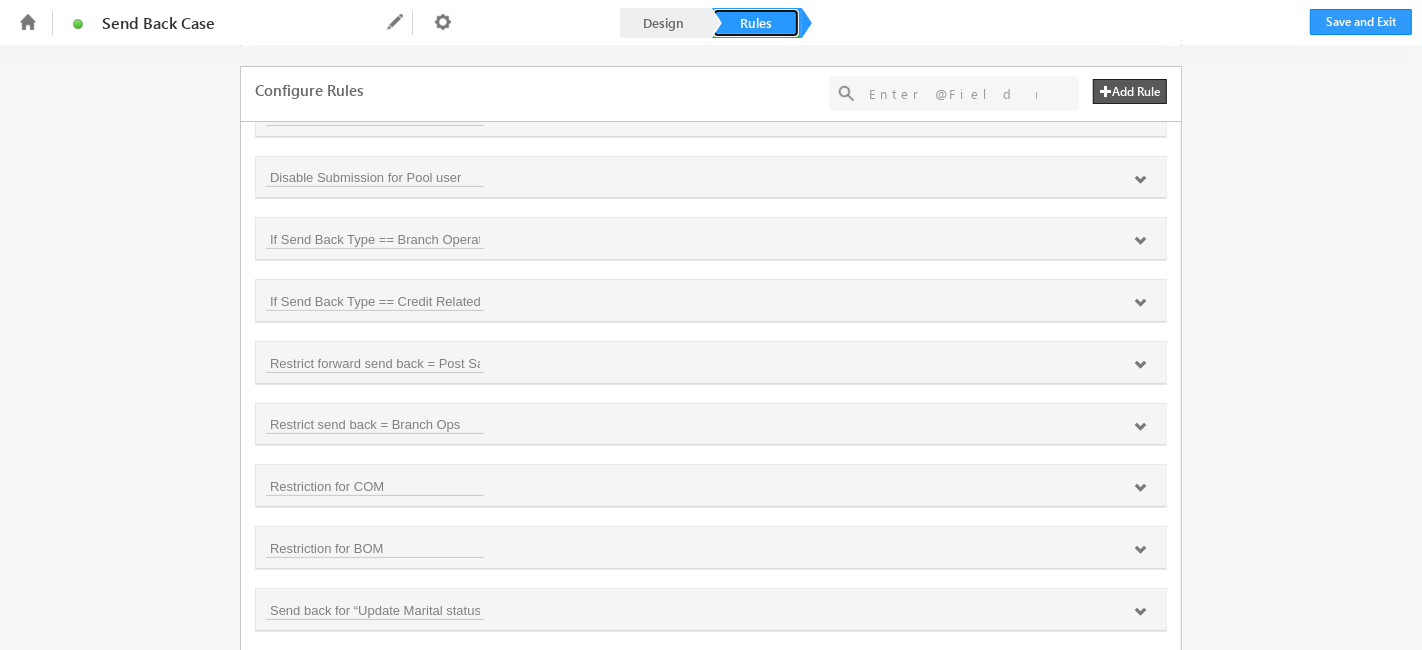 scroll, scrollTop: 354, scrollLeft: 0, axis: vertical 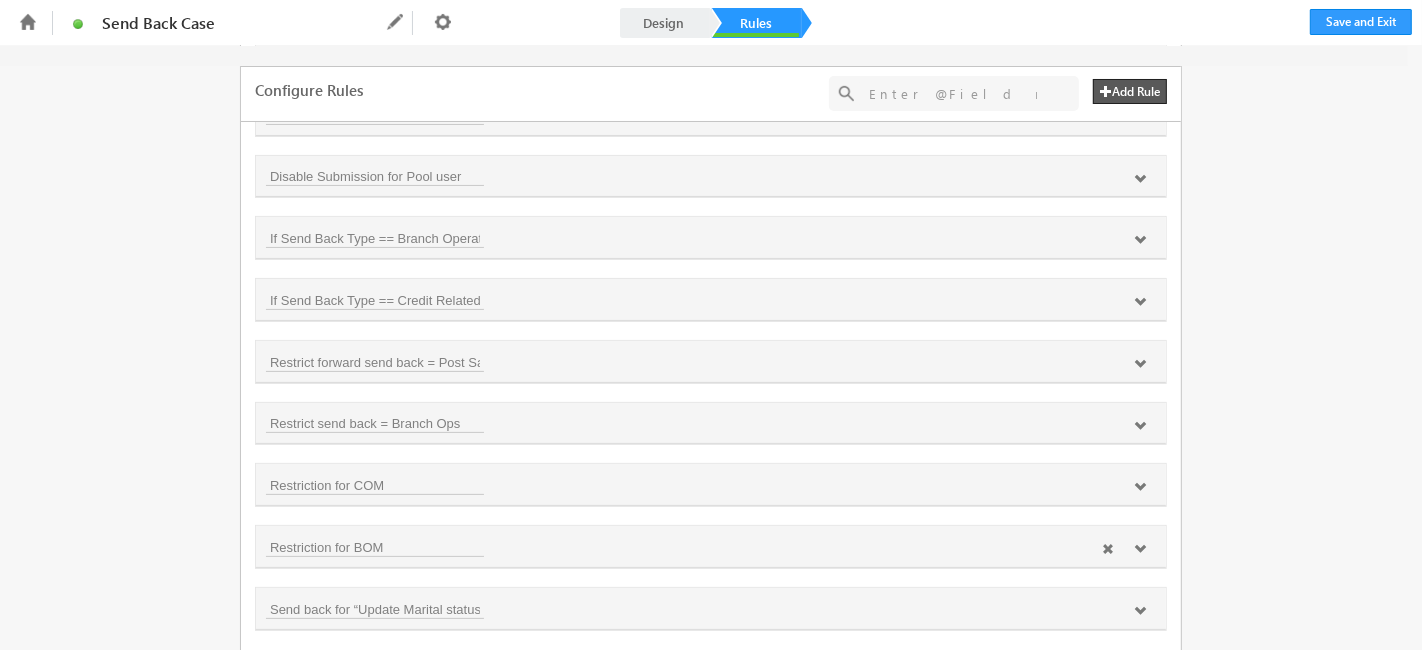 click on "Restriction for BOM" at bounding box center [711, 546] 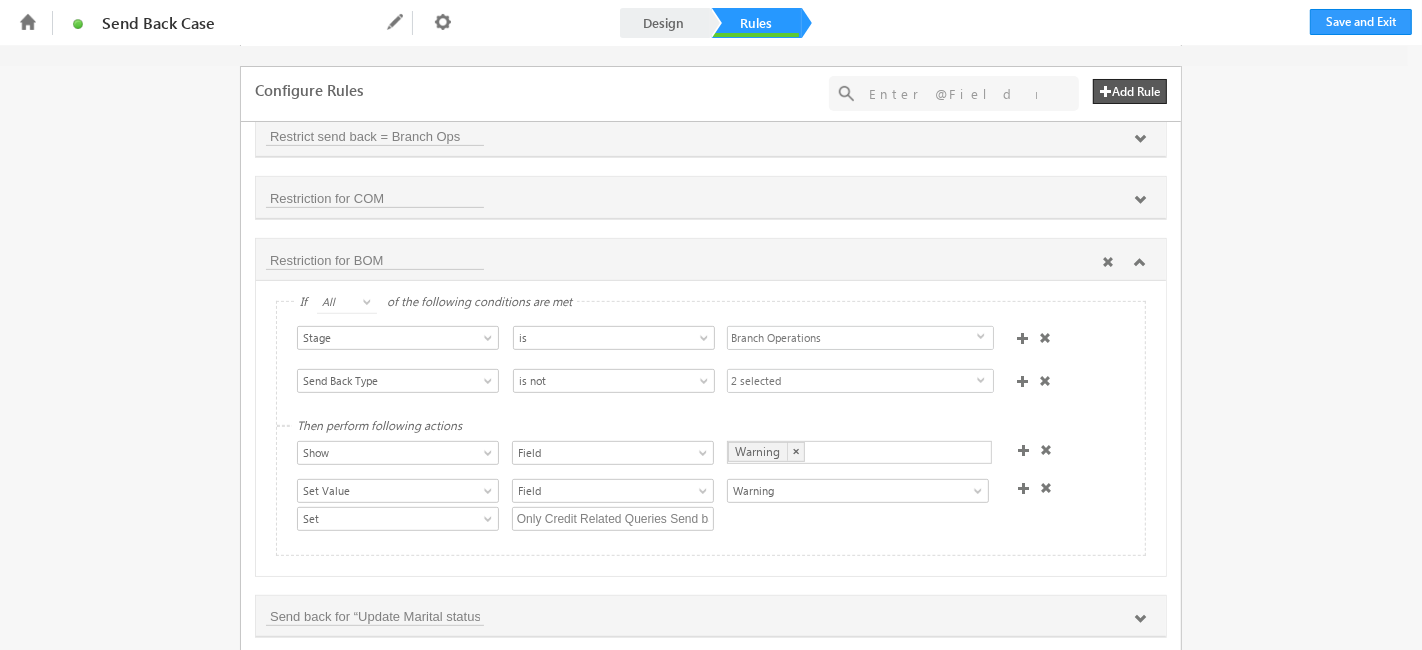 scroll, scrollTop: 655, scrollLeft: 0, axis: vertical 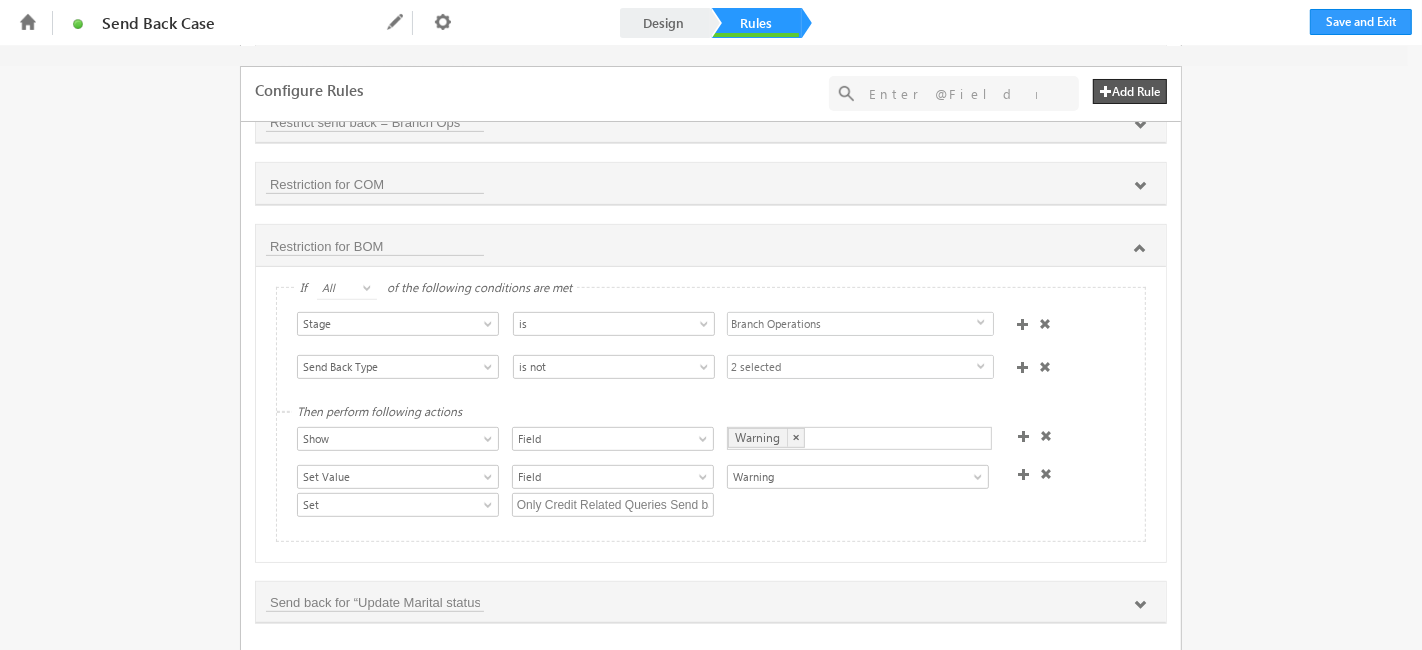 click on "2 selected" at bounding box center [852, 325] 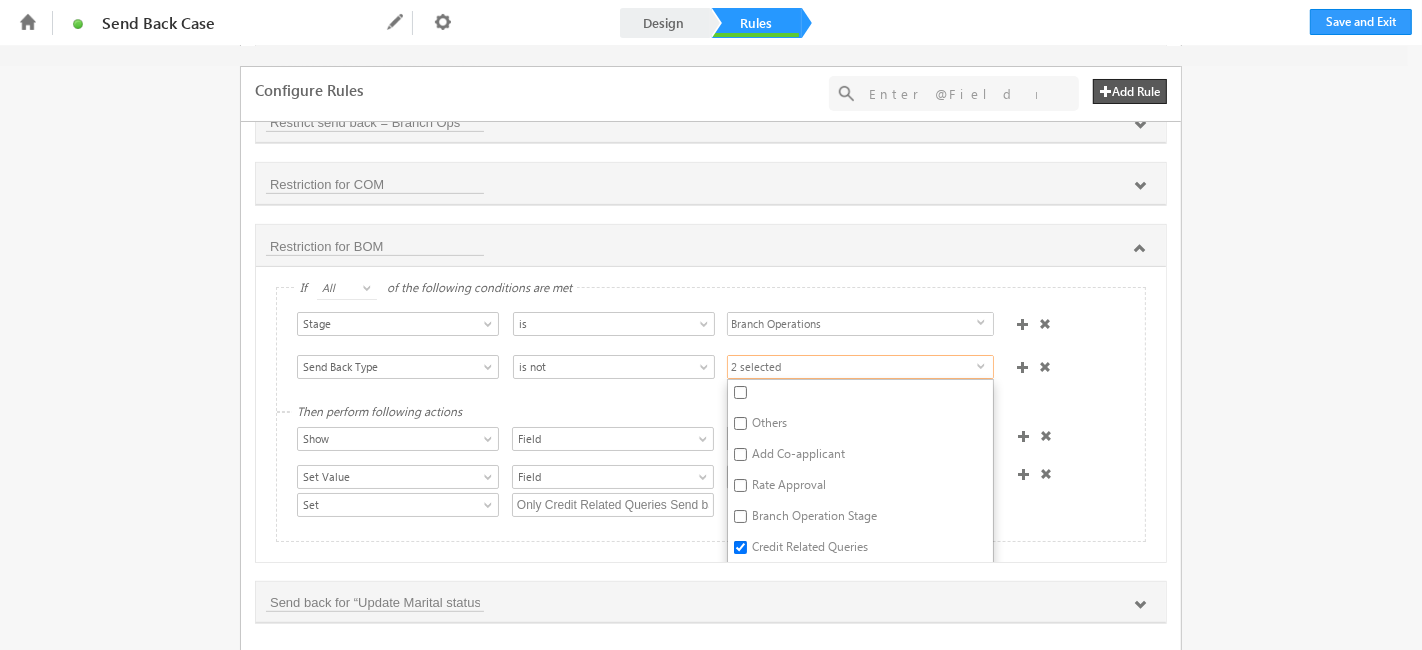 scroll, scrollTop: 36, scrollLeft: 0, axis: vertical 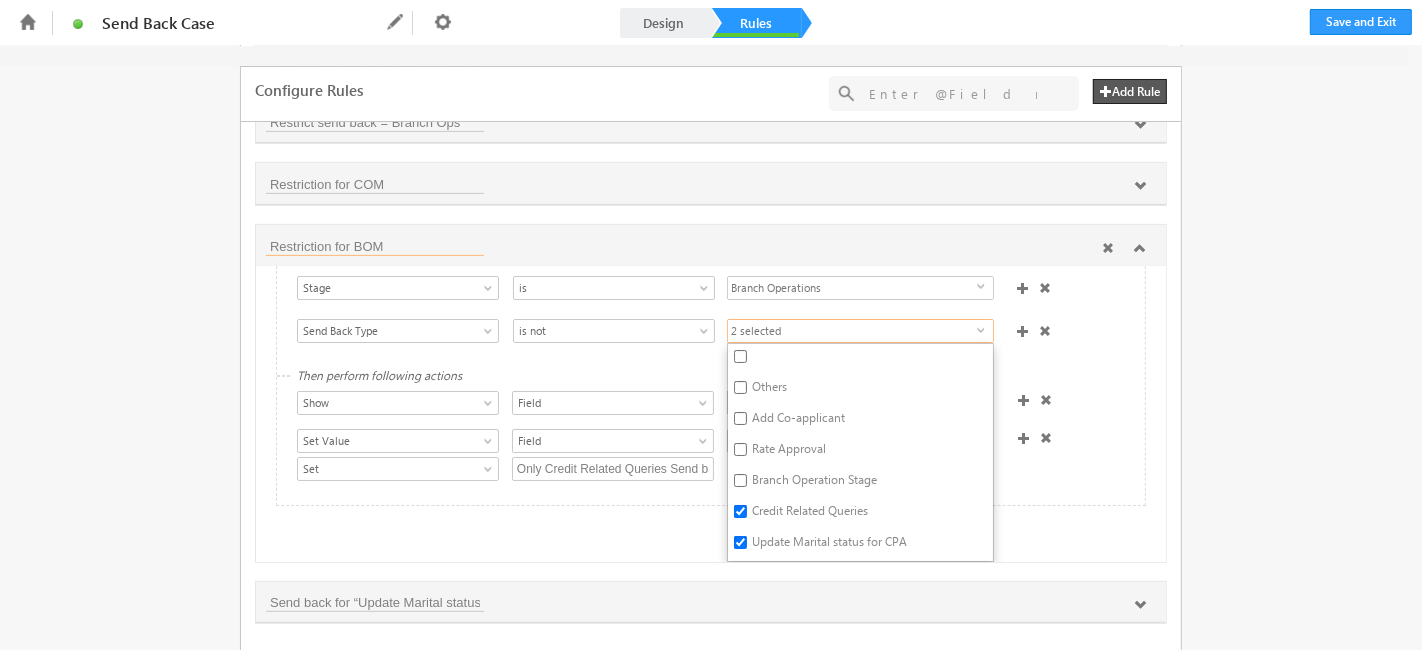 drag, startPoint x: 262, startPoint y: 239, endPoint x: 405, endPoint y: 238, distance: 143.0035 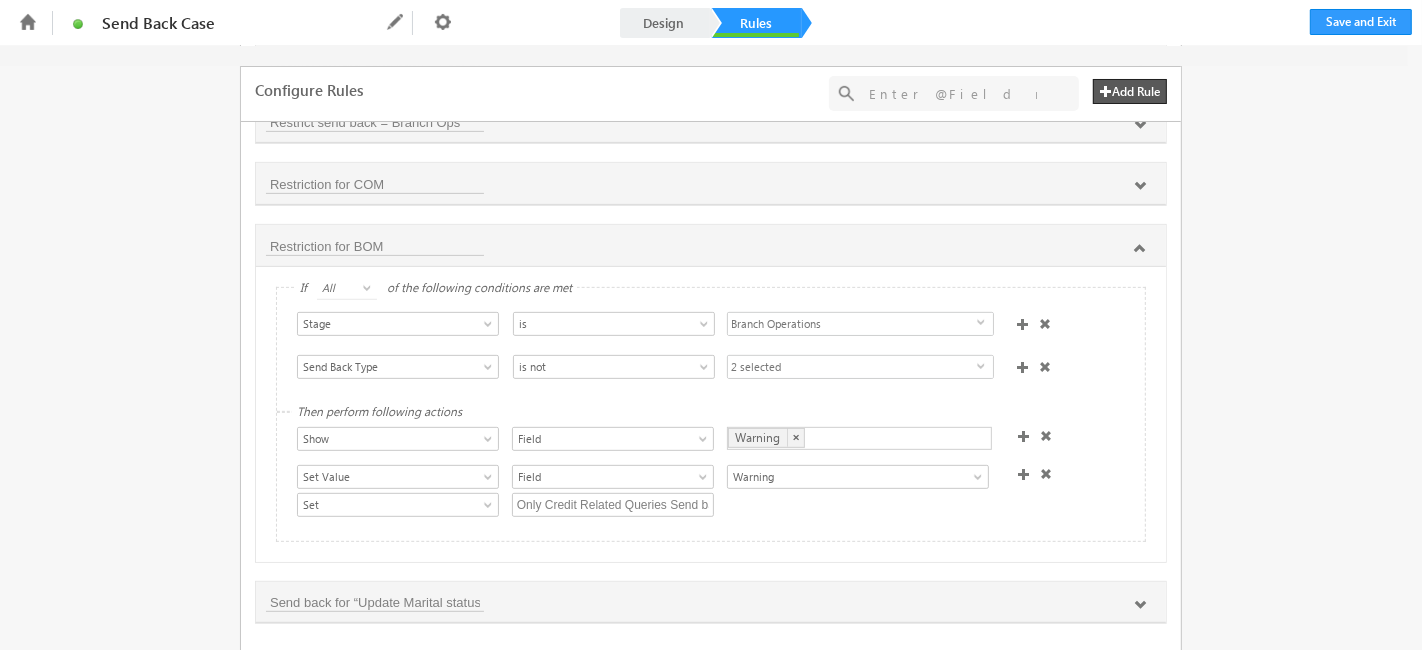 click on "Fields
Select an Account Fields      Select an Account Select an Account Customer fields     Account Aggregator Url Account Aggregator Url Click to configure Address 2 Address 2 Click to configure Assign to Me BOps Assign to Me BOps Click to configure Assign to Me COps Assign to Me COps Click to configure City City Click to configure Coapp 1 Phone Number Coapp 1 Phone Number Click to configure Coapp 10 Phone Number Coapp 10 Phone Number Click to configure Coapp 2 Phone Number Coapp 2 Phone Number Click to configure Coapp 3 Phone Number Coapp 3 Phone Number Click to configure Coapp 4 Phone Number Coapp 4 Phone Number Click to configure Coapp 5 Phone Number Coapp 5 Phone Number Click to configure Coapp 6 Phone Number Coapp 6 Phone Number Click to configure Coapp 7 Phone Number Coapp 7 Phone Number Click to configure Coapp 8 Phone Number Coapp 8 Phone Number Click to configure Coapp 9 Phone Number Company Company" at bounding box center [711, 348] 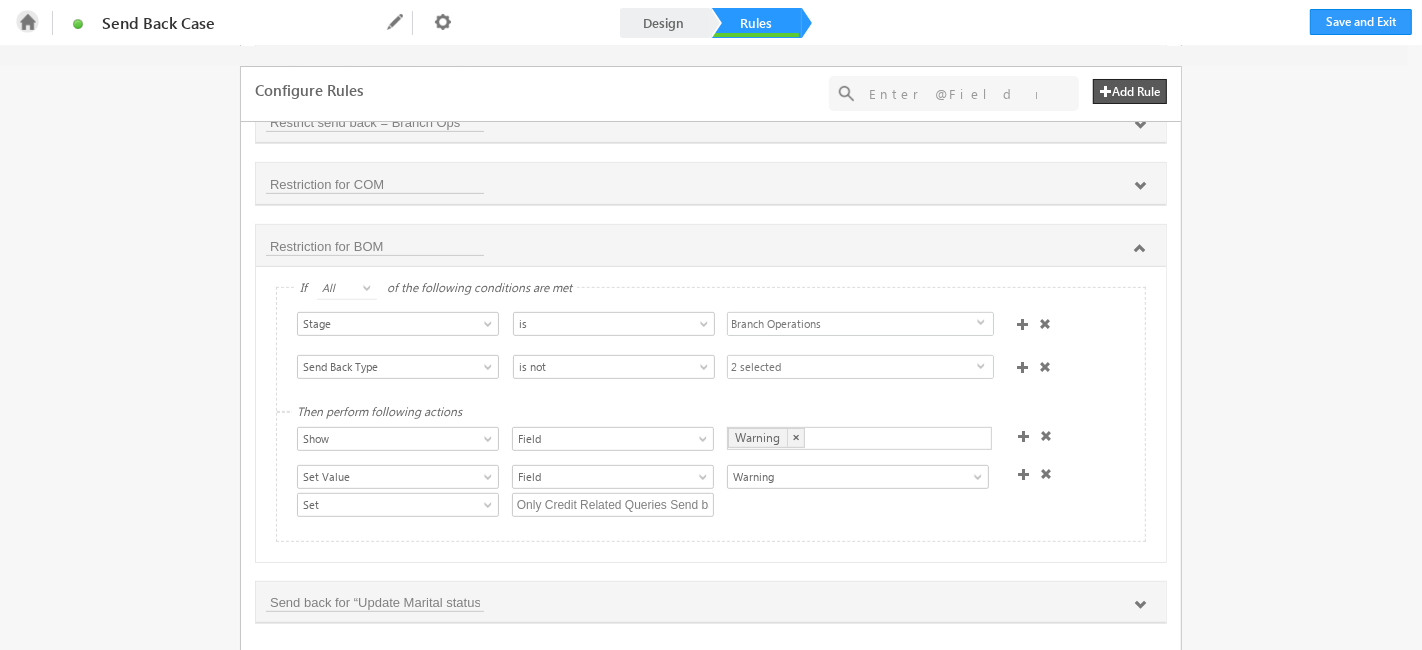 click at bounding box center (27, 21) 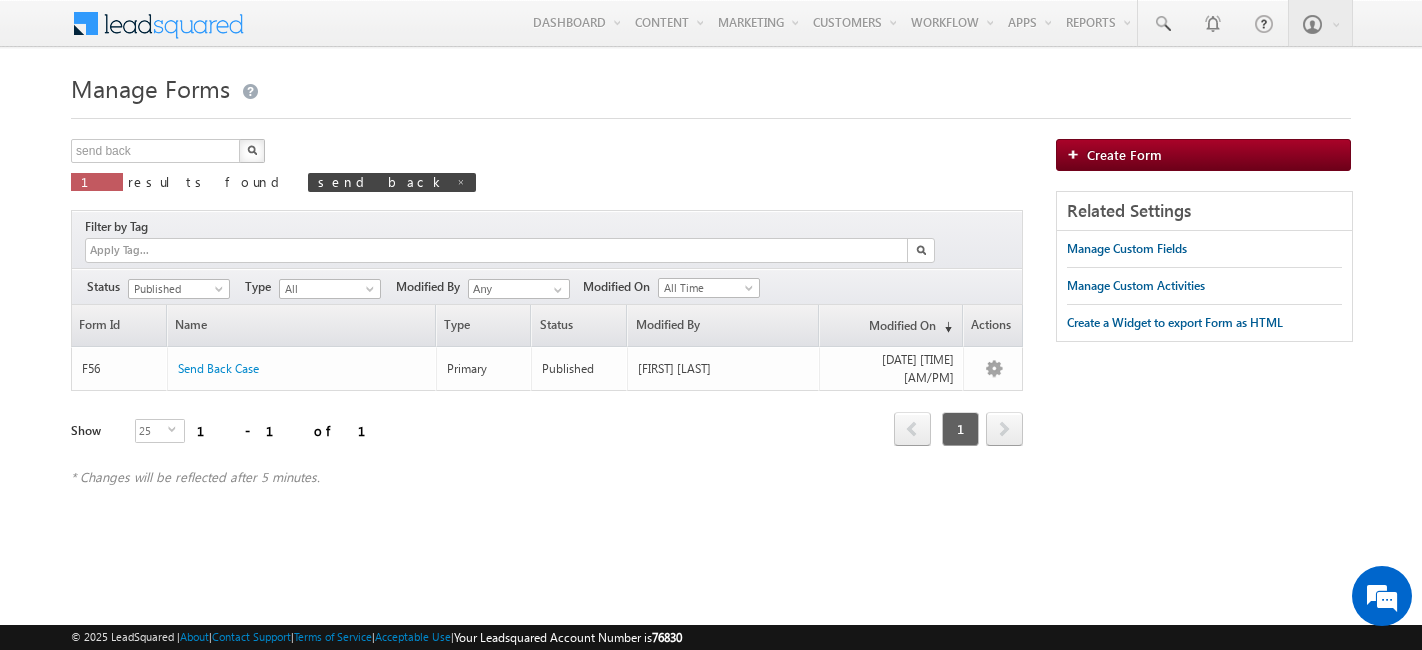 scroll, scrollTop: 0, scrollLeft: 0, axis: both 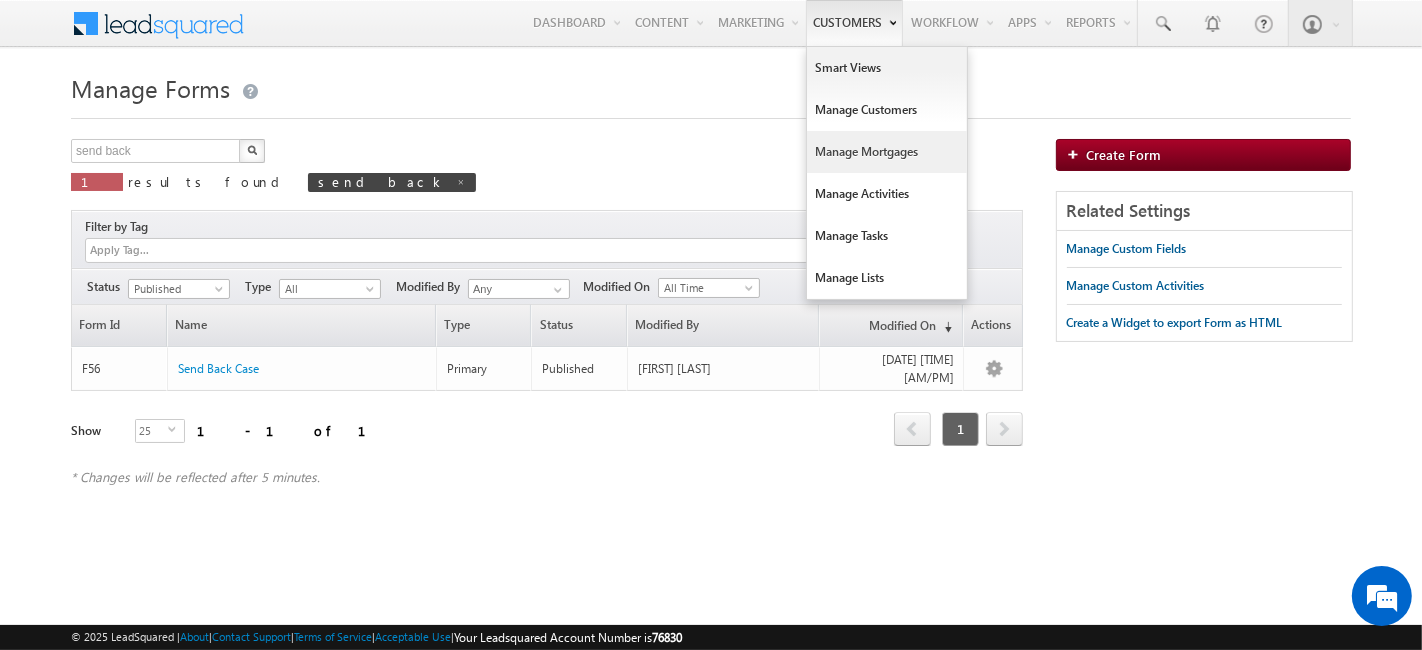 click on "Manage Mortgages" at bounding box center (887, 152) 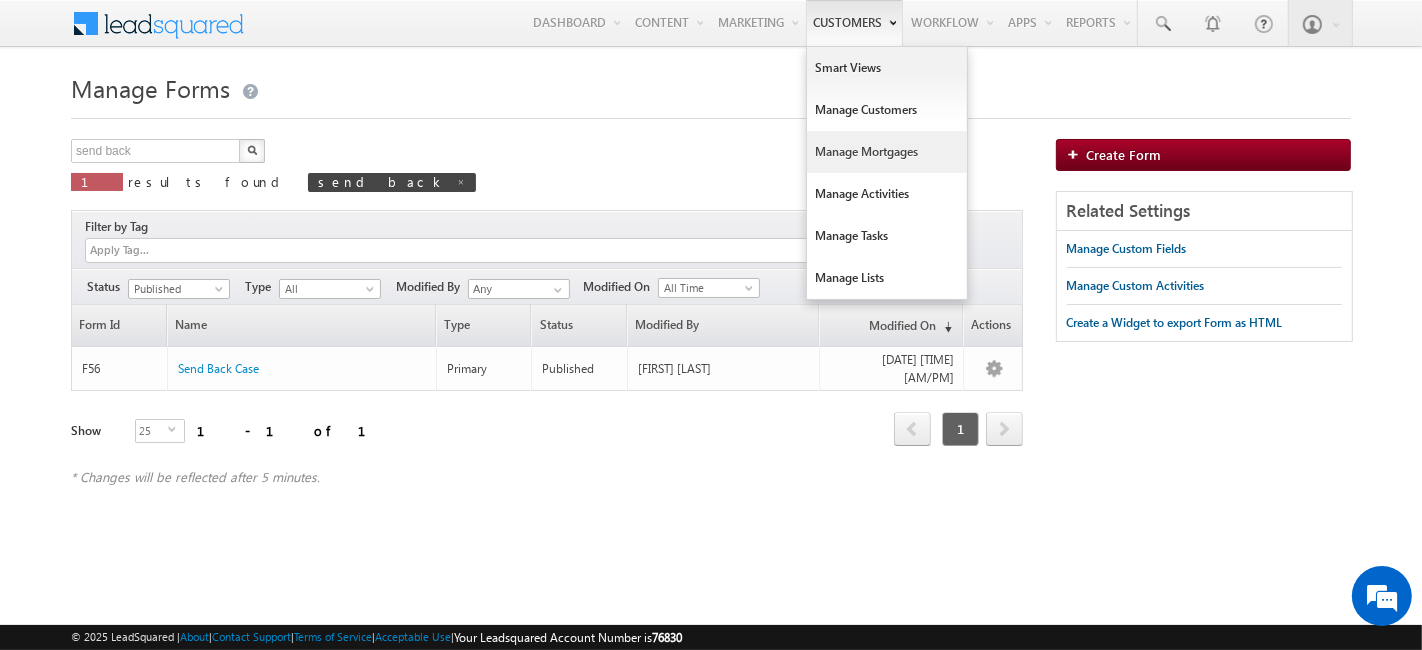 scroll, scrollTop: 0, scrollLeft: 0, axis: both 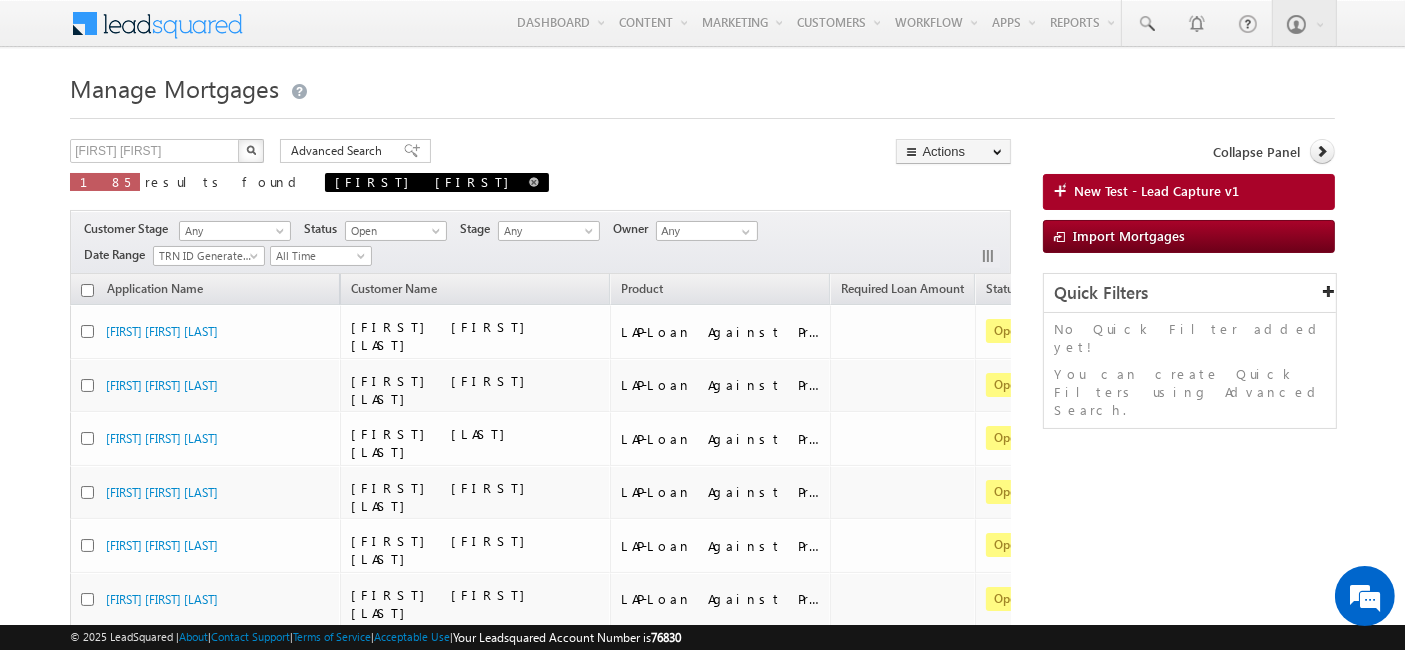 click at bounding box center [534, 182] 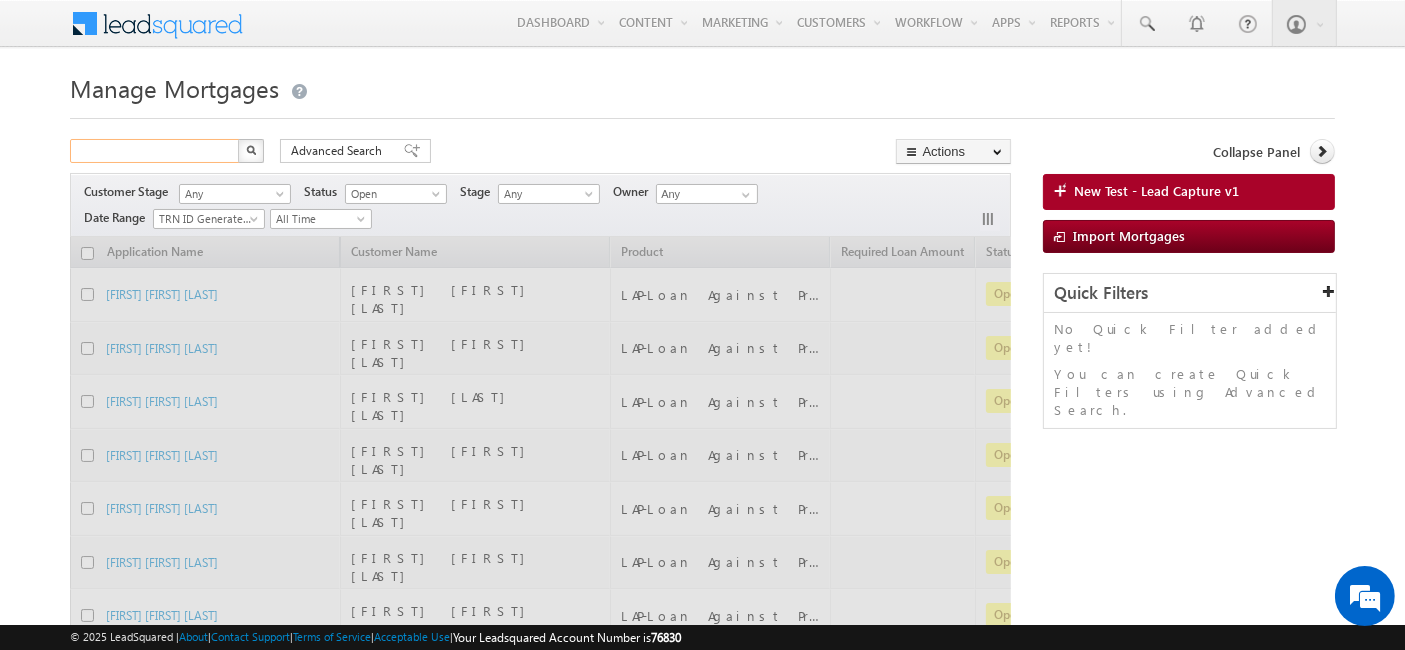 click at bounding box center [155, 151] 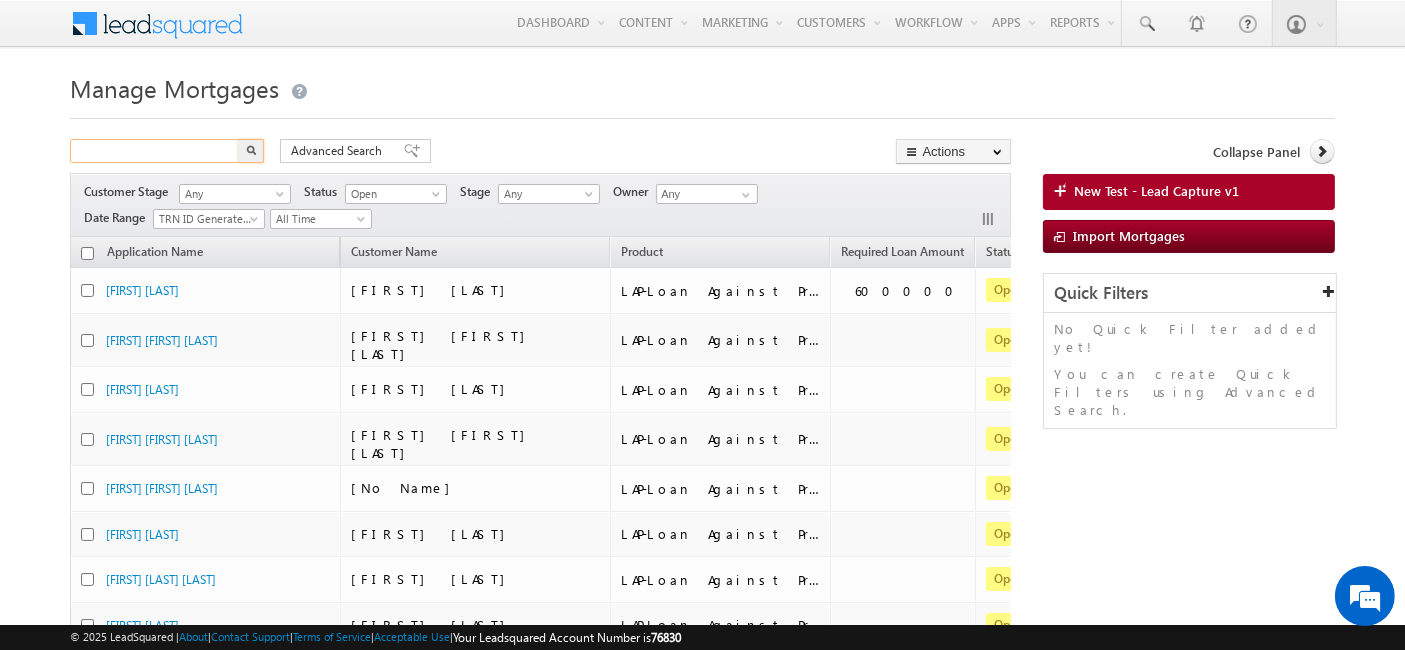 paste on "[LOCATION]" 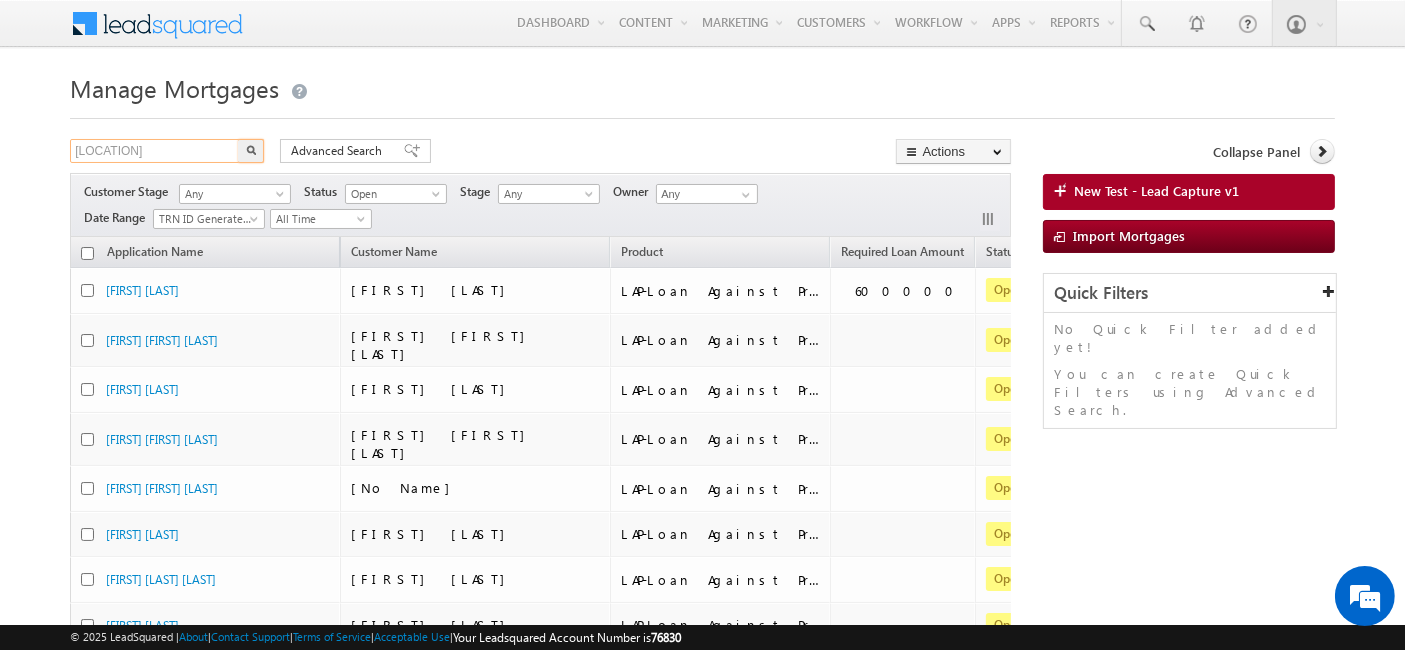 type on "[NAME]" 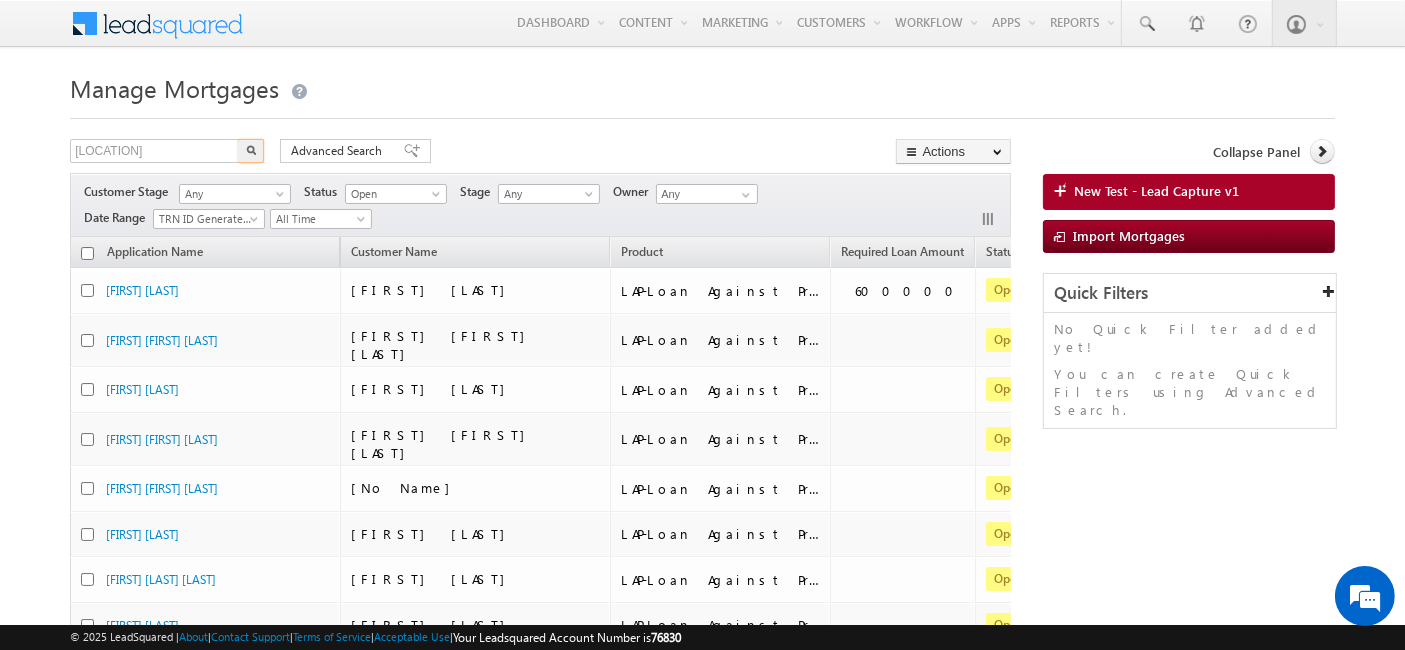 click at bounding box center (251, 150) 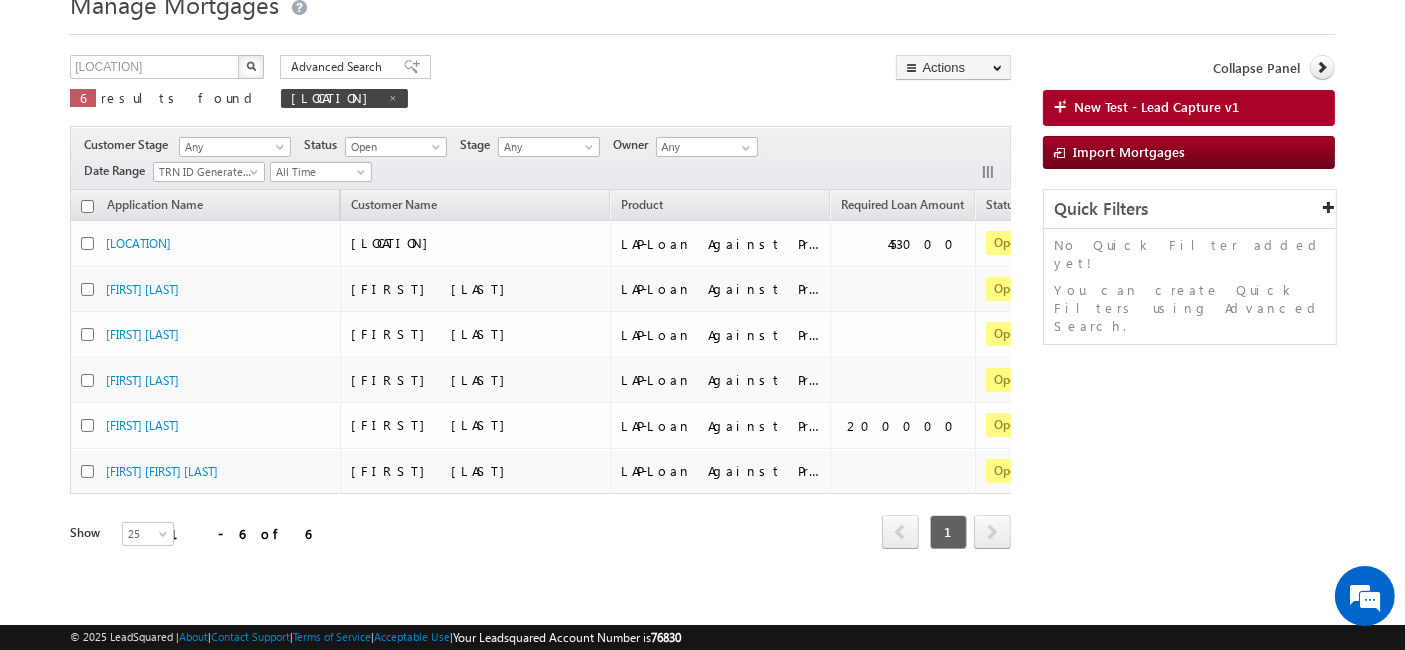 scroll, scrollTop: 85, scrollLeft: 0, axis: vertical 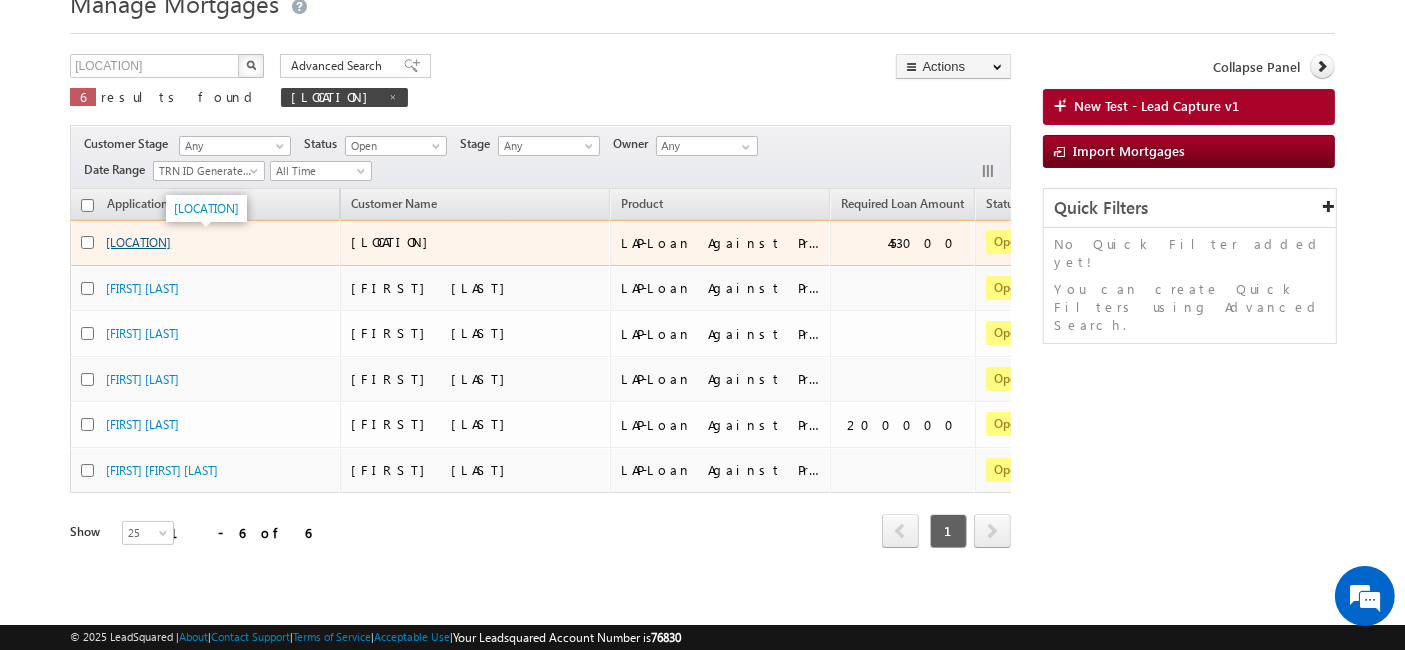 click on "[NAME]" at bounding box center [138, 242] 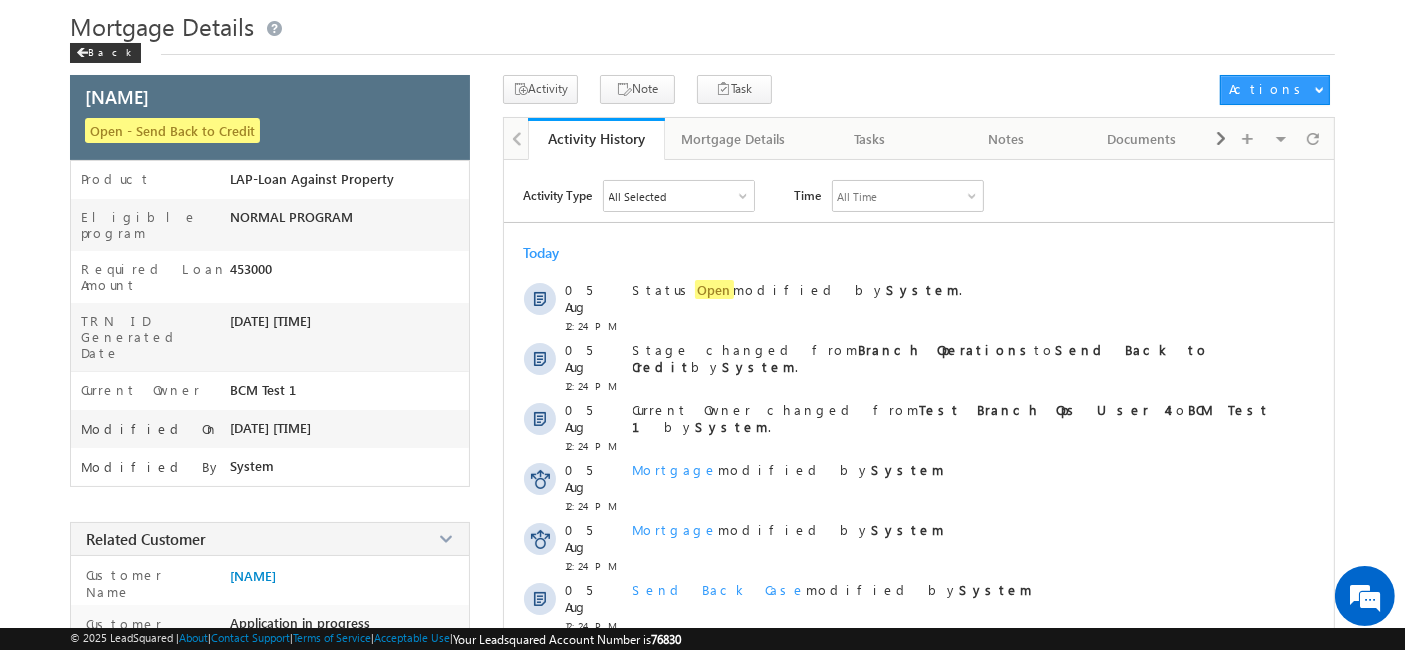 scroll, scrollTop: 74, scrollLeft: 0, axis: vertical 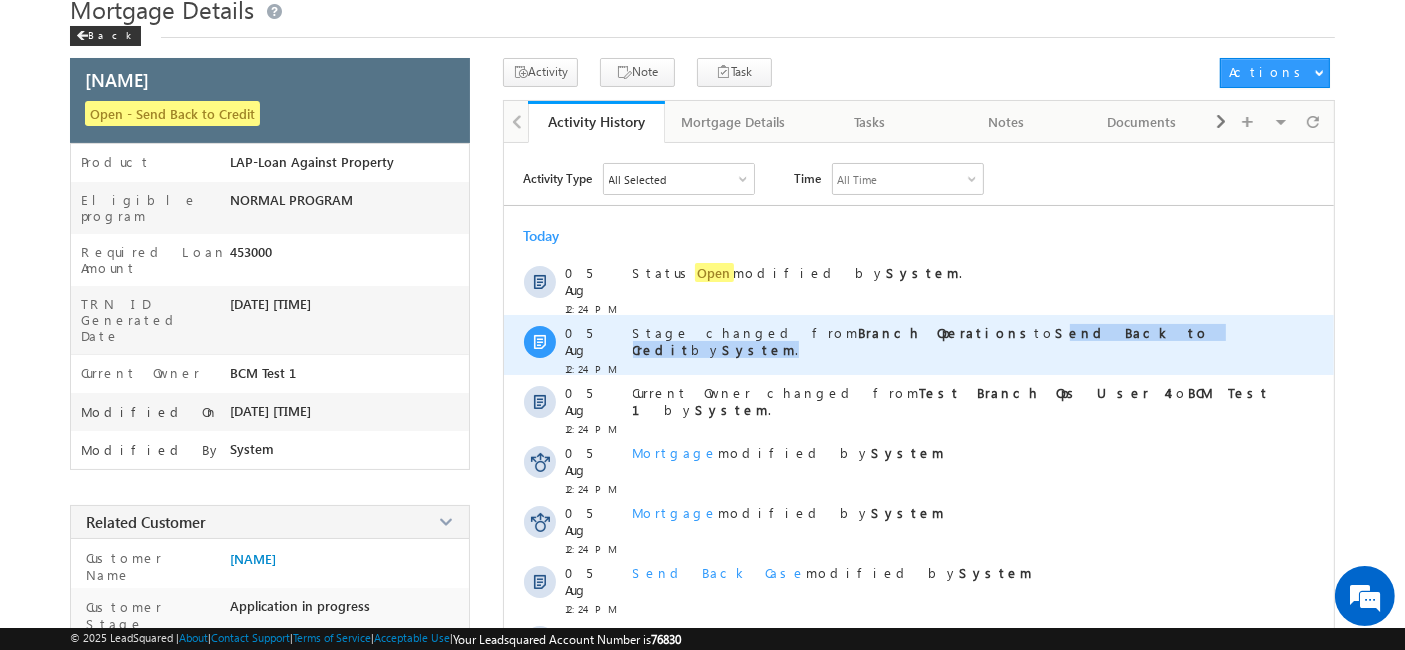 drag, startPoint x: 881, startPoint y: 338, endPoint x: 1077, endPoint y: 346, distance: 196.1632 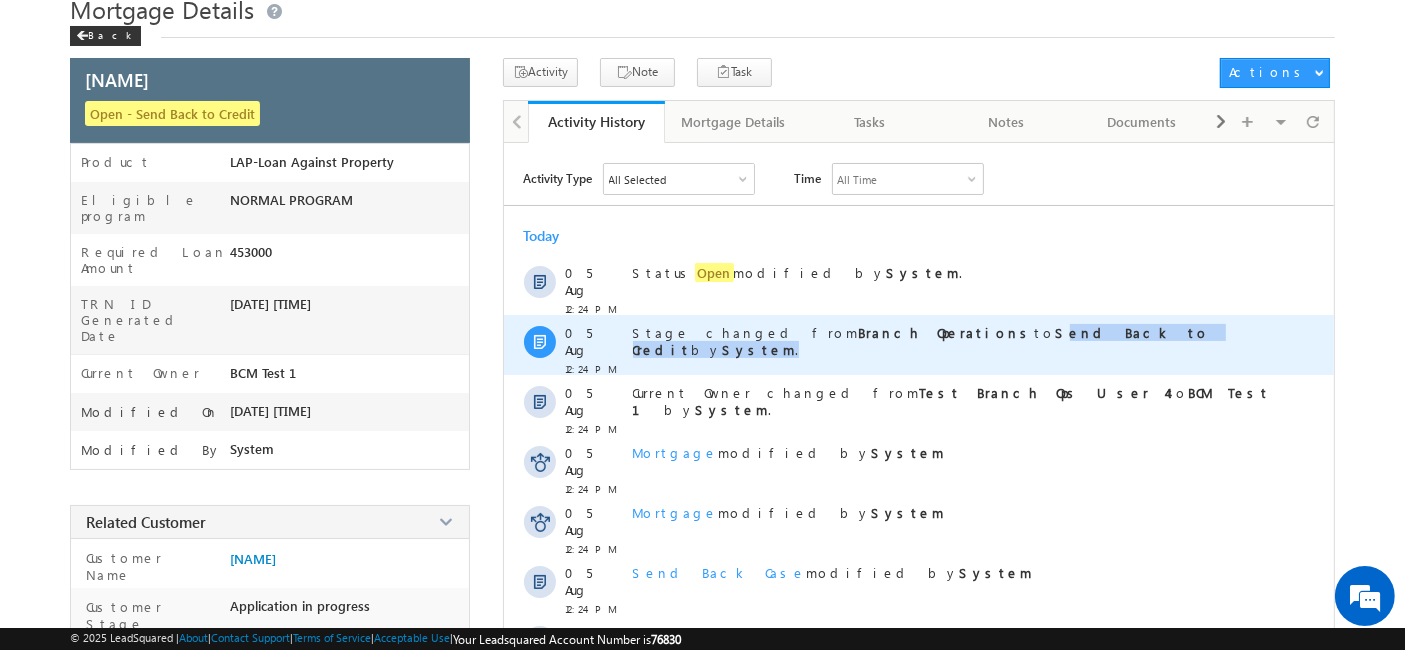 scroll, scrollTop: 0, scrollLeft: 0, axis: both 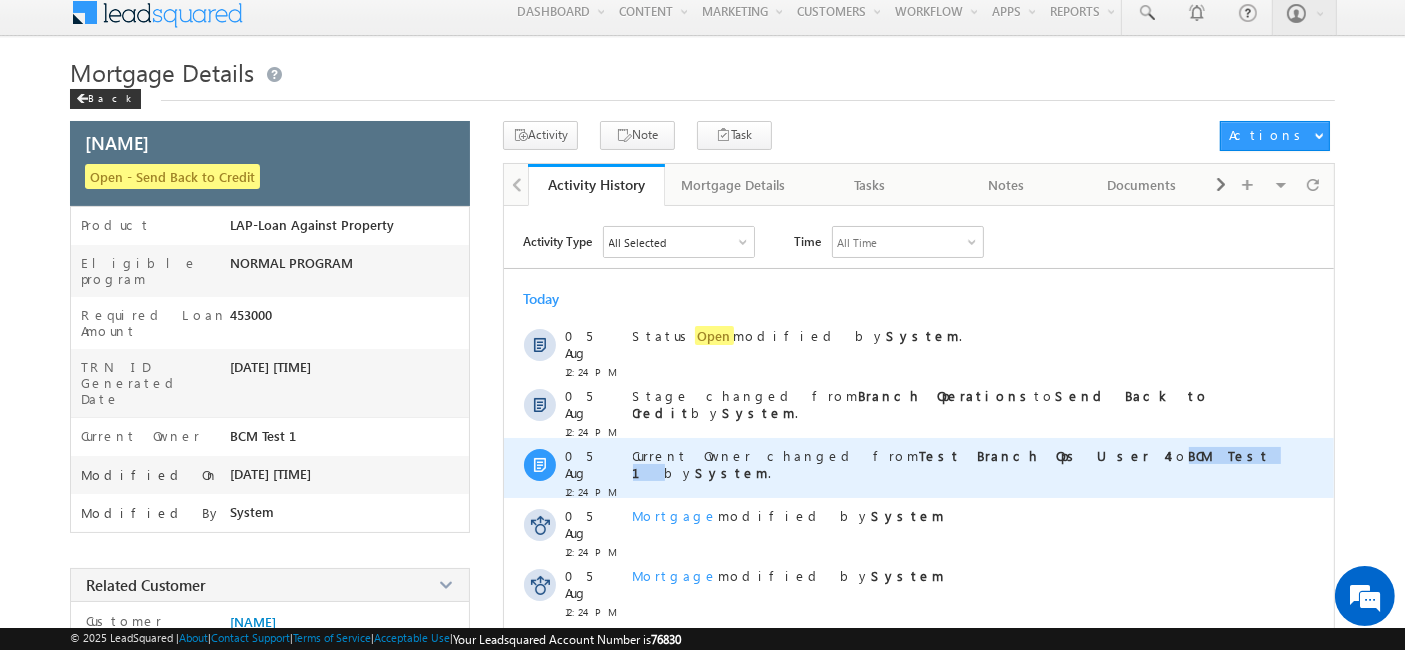 drag, startPoint x: 953, startPoint y: 462, endPoint x: 1020, endPoint y: 457, distance: 67.18631 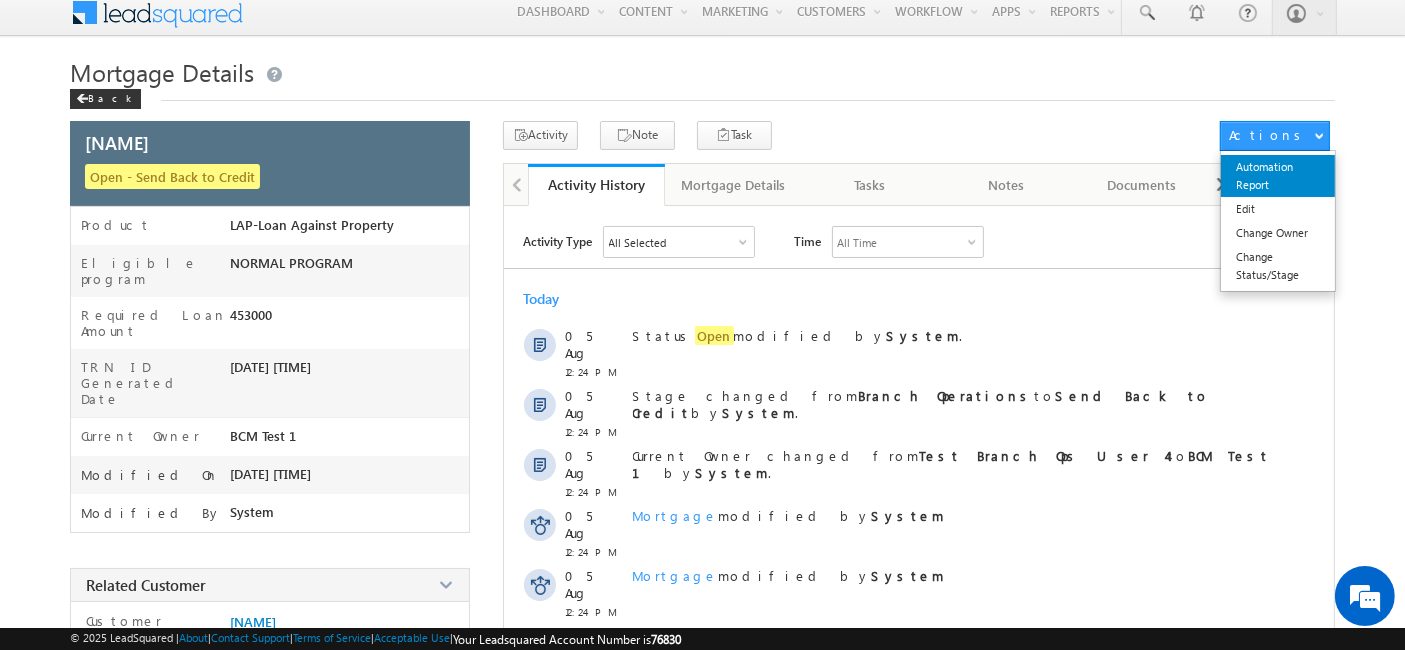 click on "Automation   Report" at bounding box center [1278, 176] 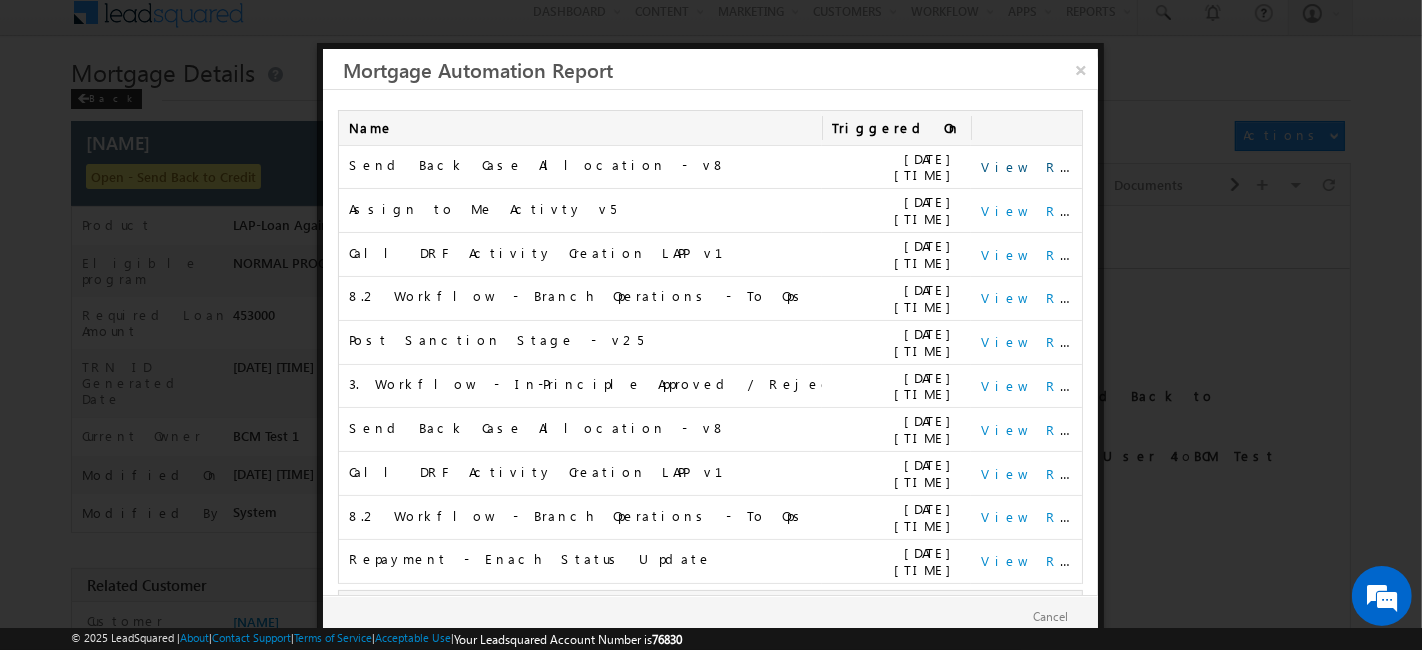 click on "View Report" at bounding box center [1043, 166] 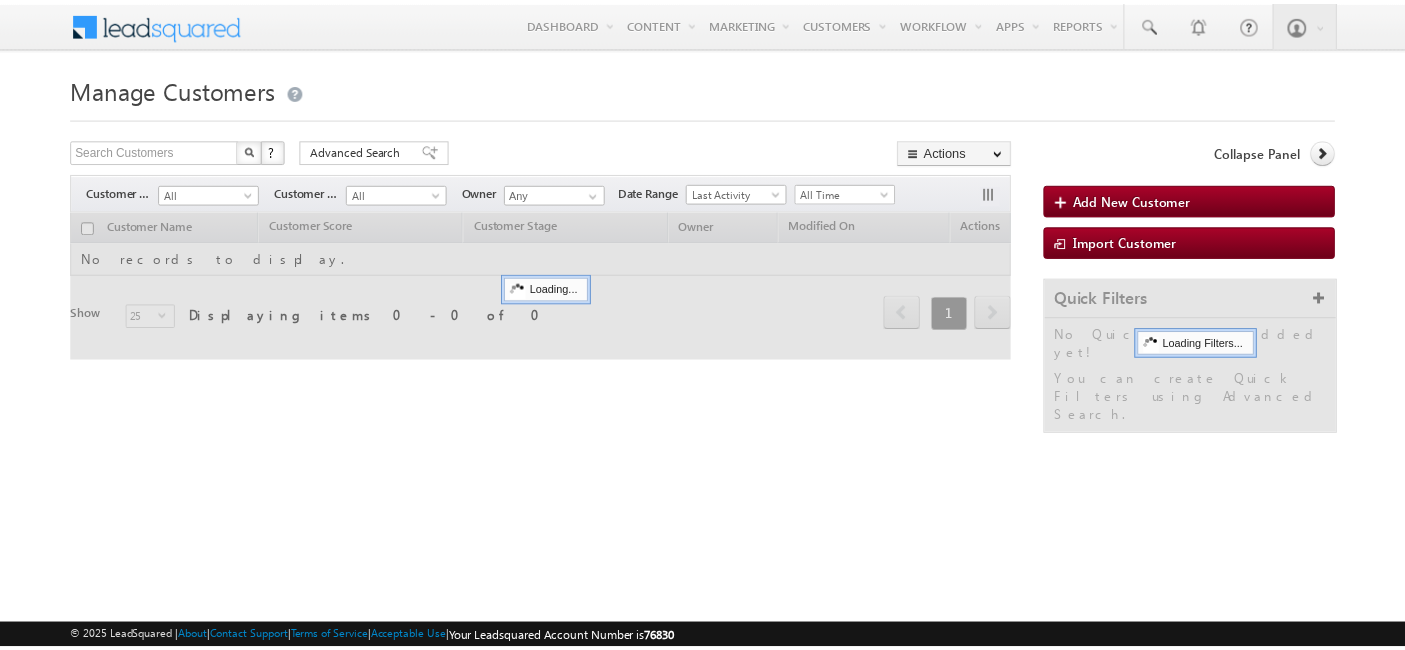 scroll, scrollTop: 0, scrollLeft: 0, axis: both 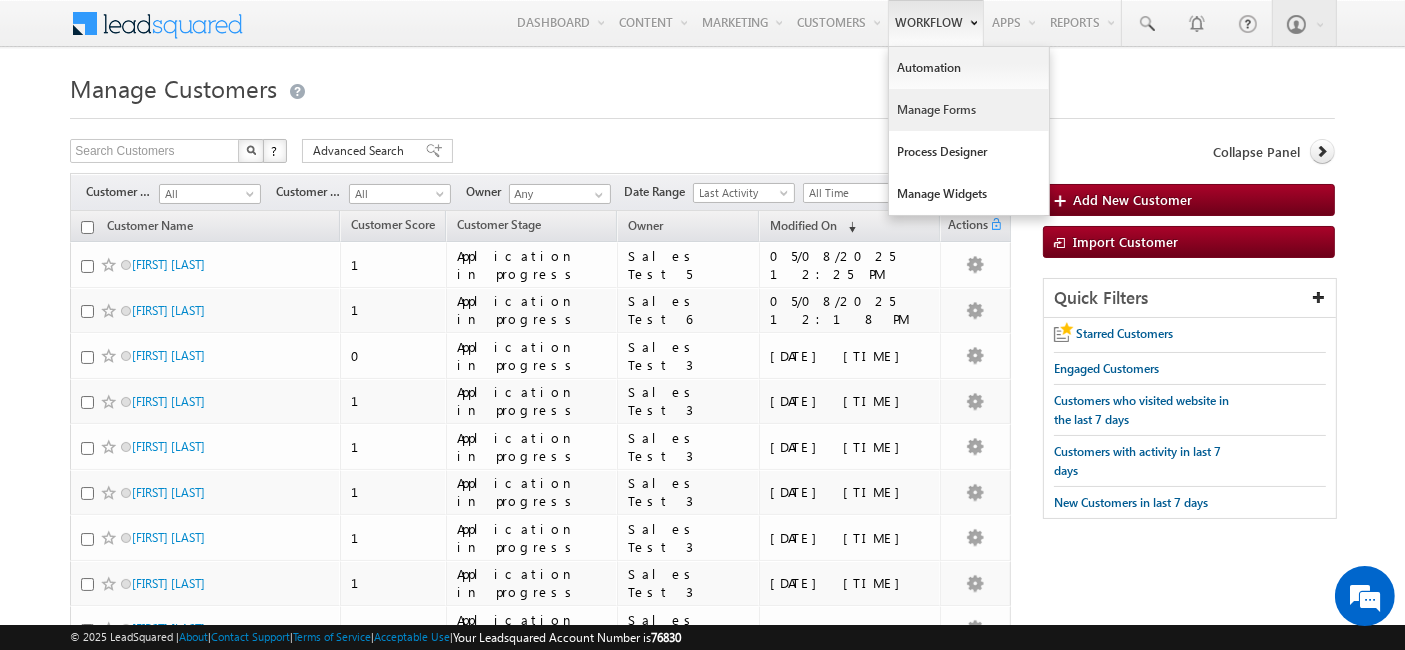 click on "Manage Forms" at bounding box center (969, 110) 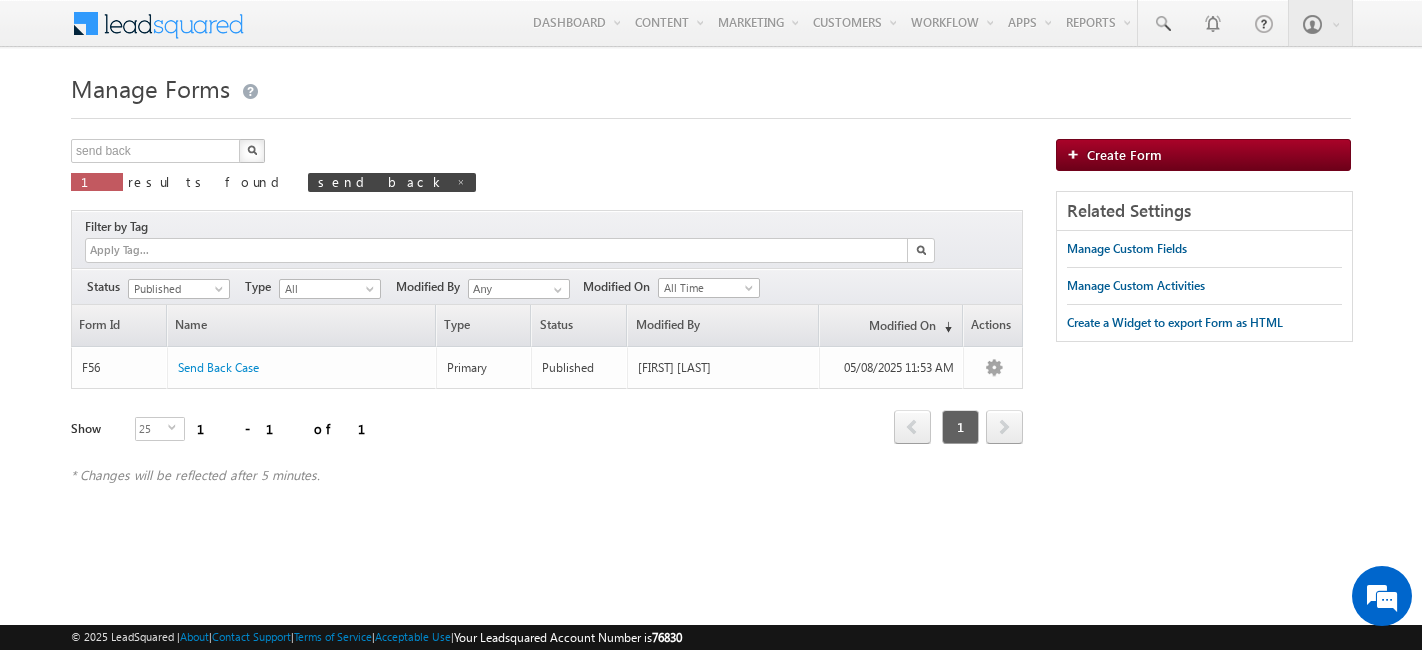 scroll, scrollTop: 0, scrollLeft: 0, axis: both 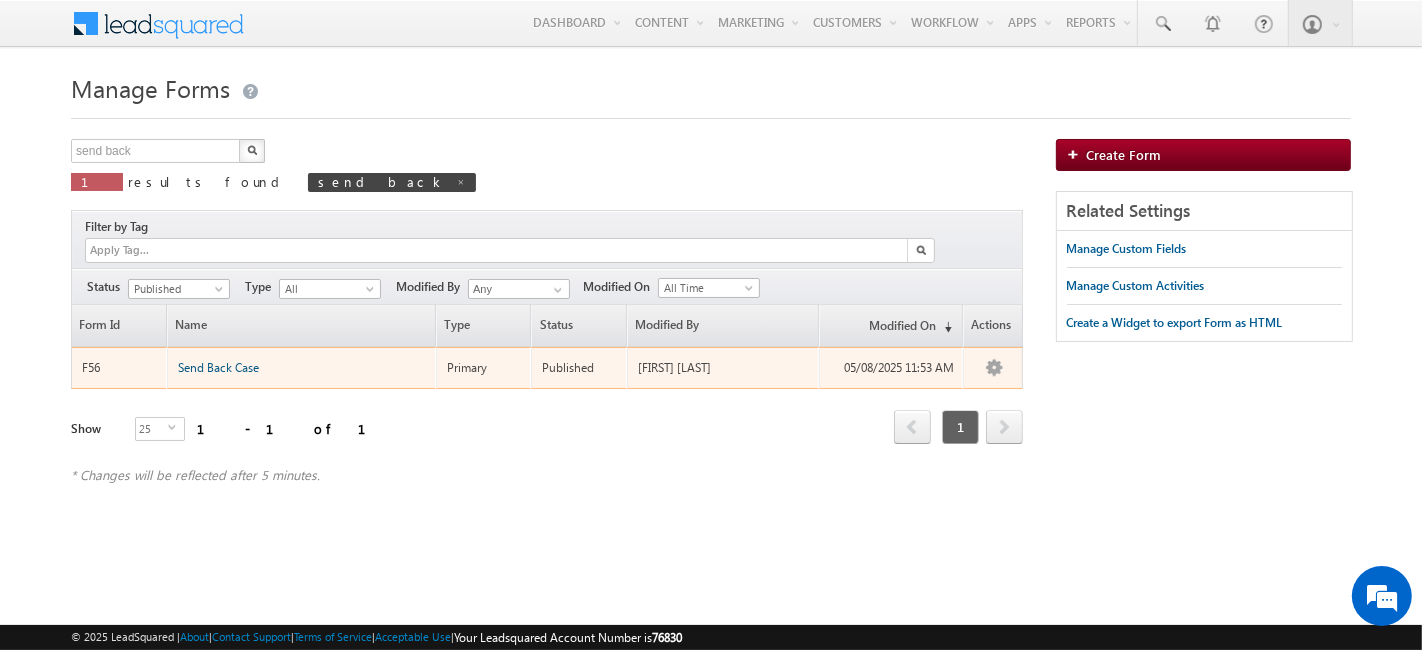 click on "Send Back Case" at bounding box center (218, 367) 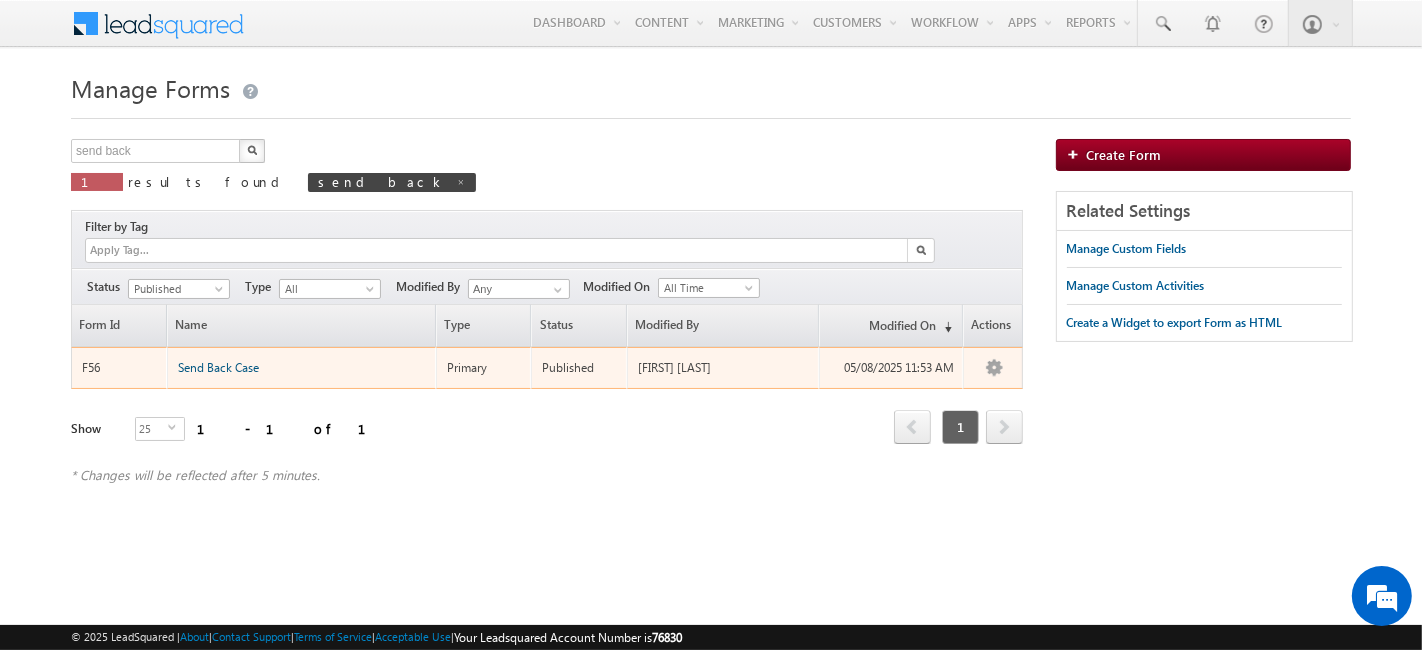 scroll, scrollTop: 0, scrollLeft: 0, axis: both 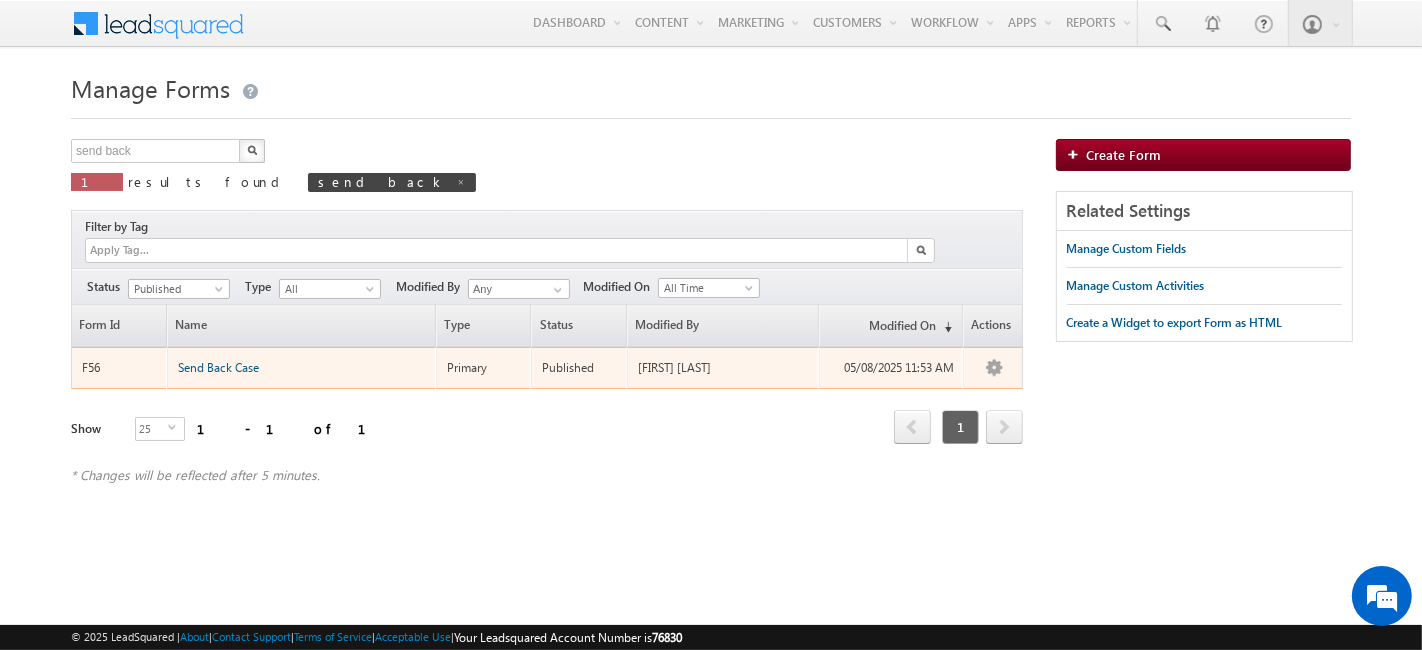 click on "Send Back Case" at bounding box center (218, 367) 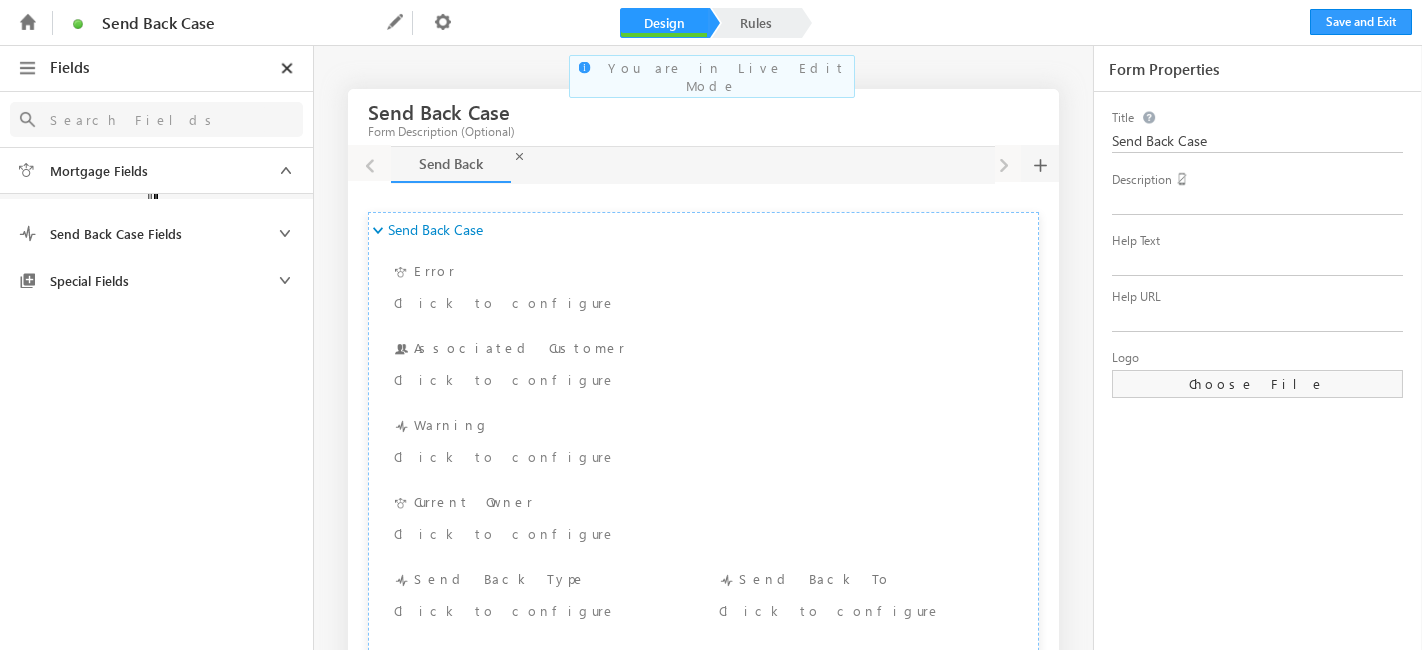 scroll, scrollTop: 0, scrollLeft: 0, axis: both 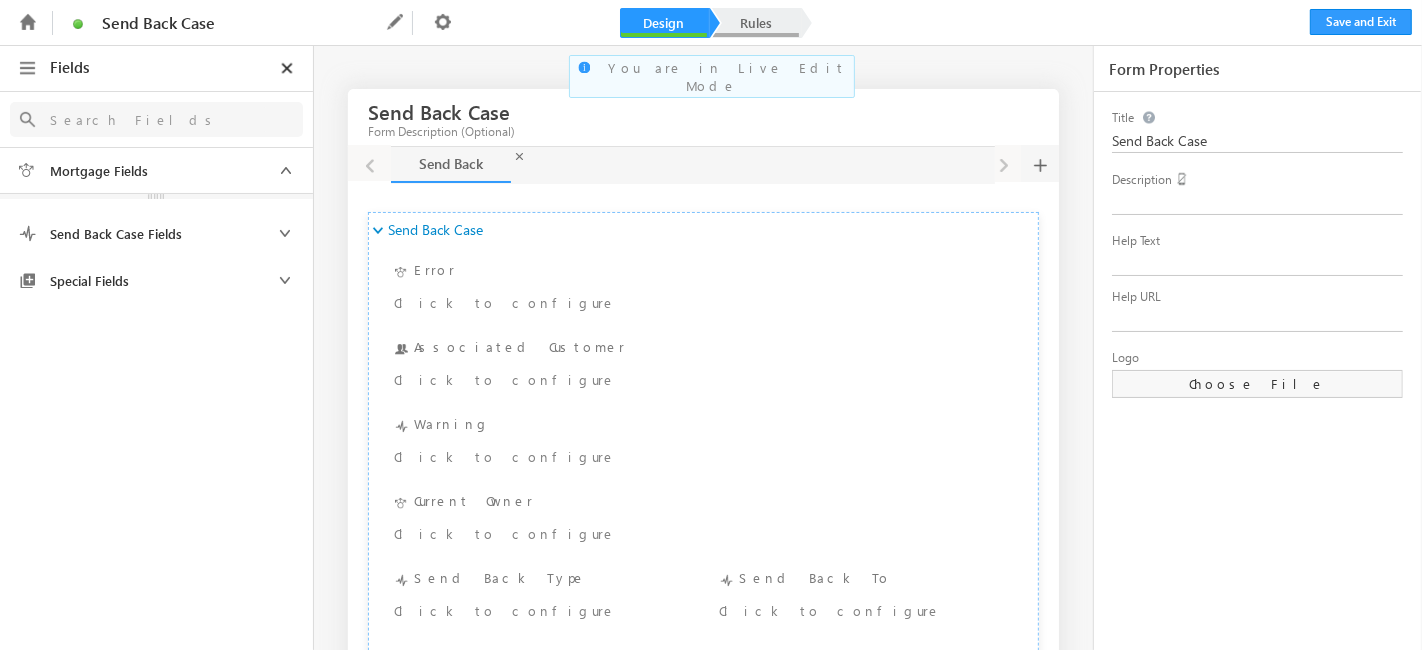 click on "Rules" at bounding box center [756, 23] 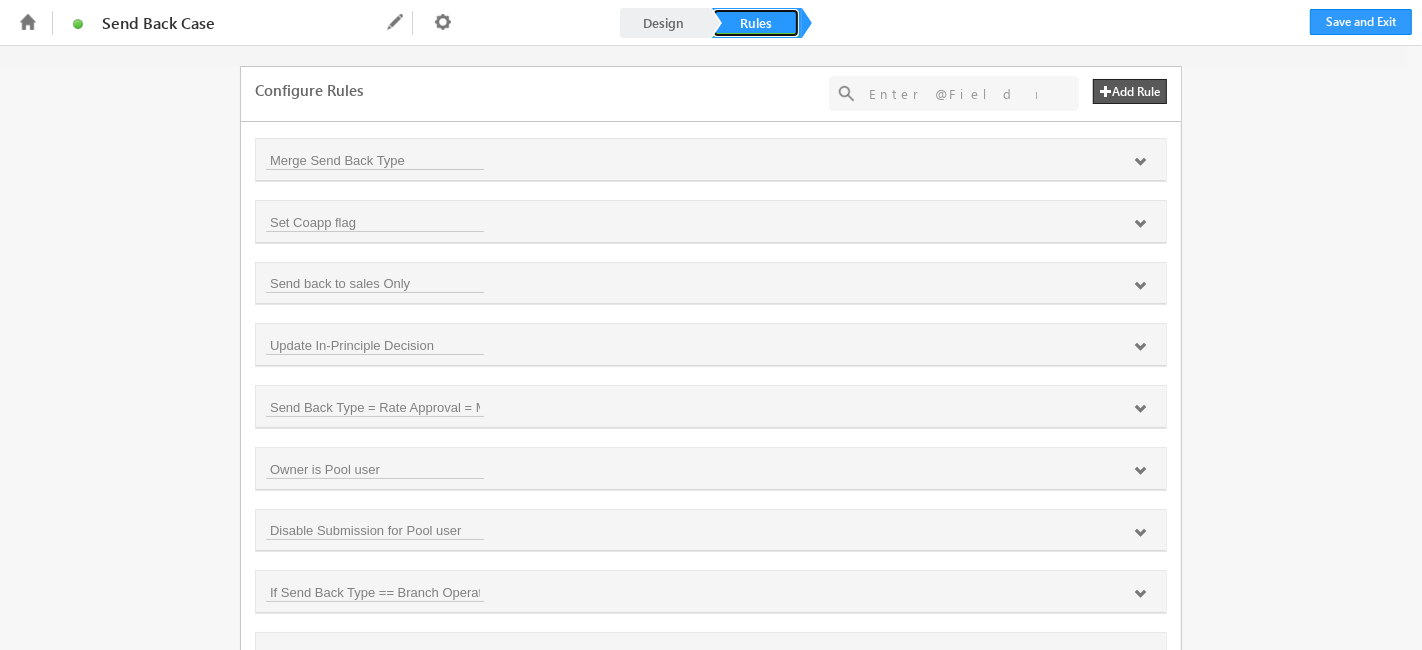 scroll, scrollTop: 354, scrollLeft: 0, axis: vertical 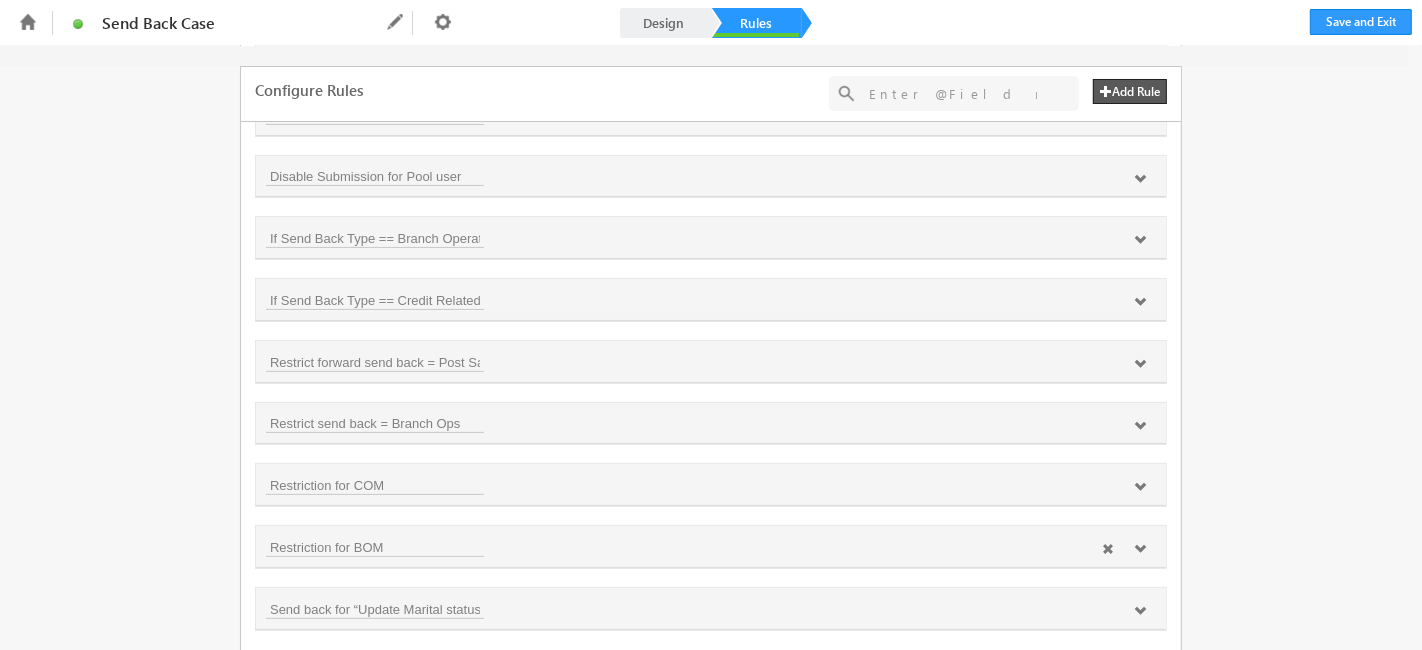 click on "Restriction for BOM" at bounding box center (711, 546) 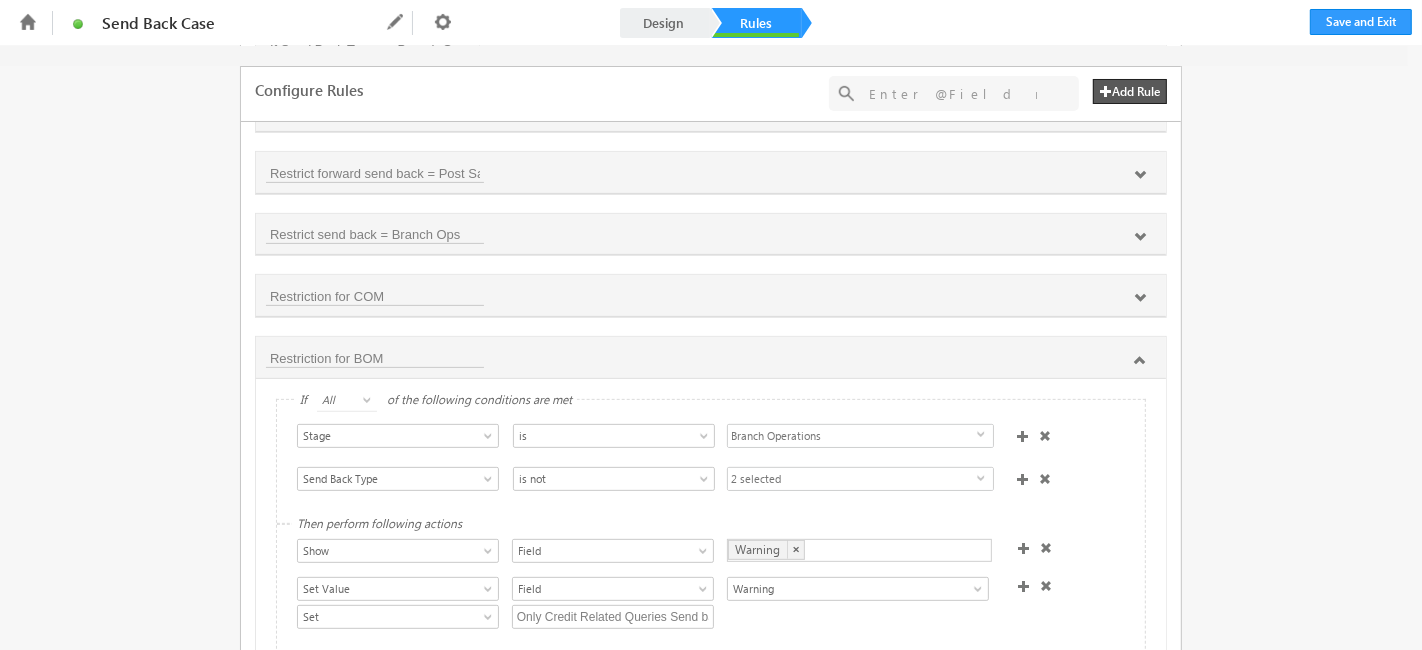 scroll, scrollTop: 558, scrollLeft: 0, axis: vertical 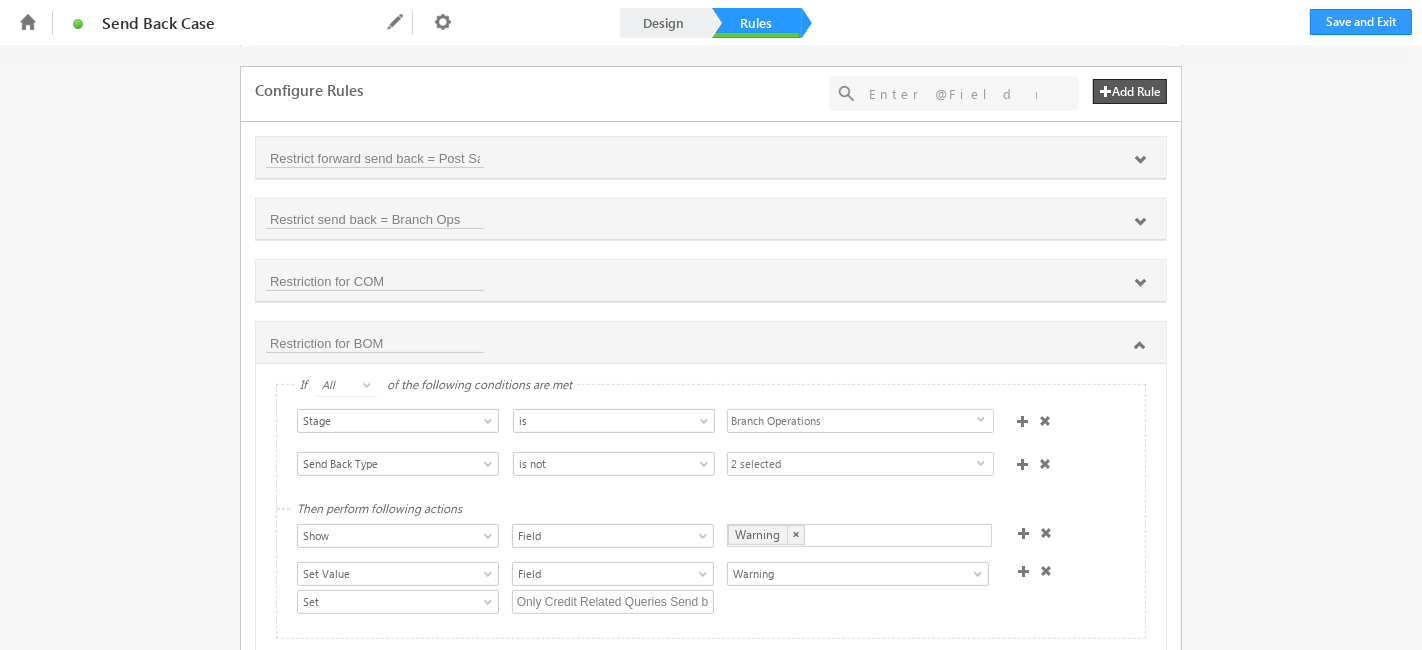 click on "select" at bounding box center (985, 427) 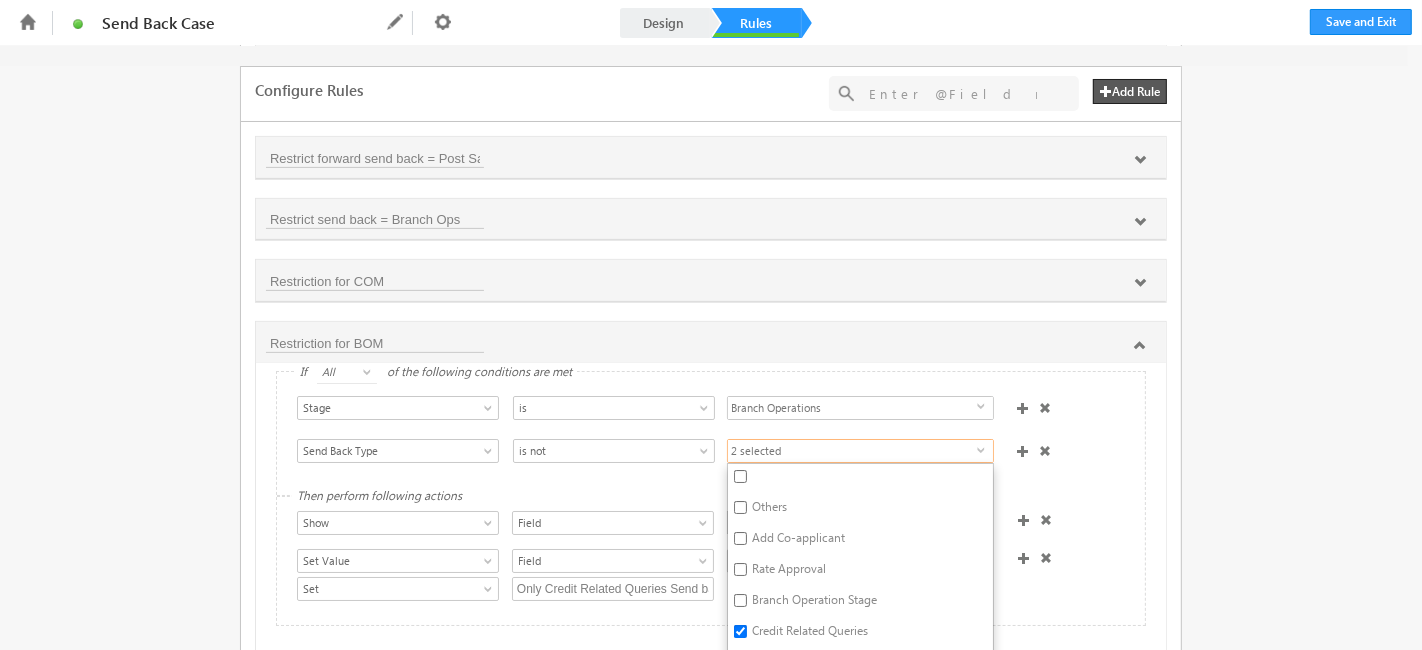 scroll, scrollTop: 36, scrollLeft: 0, axis: vertical 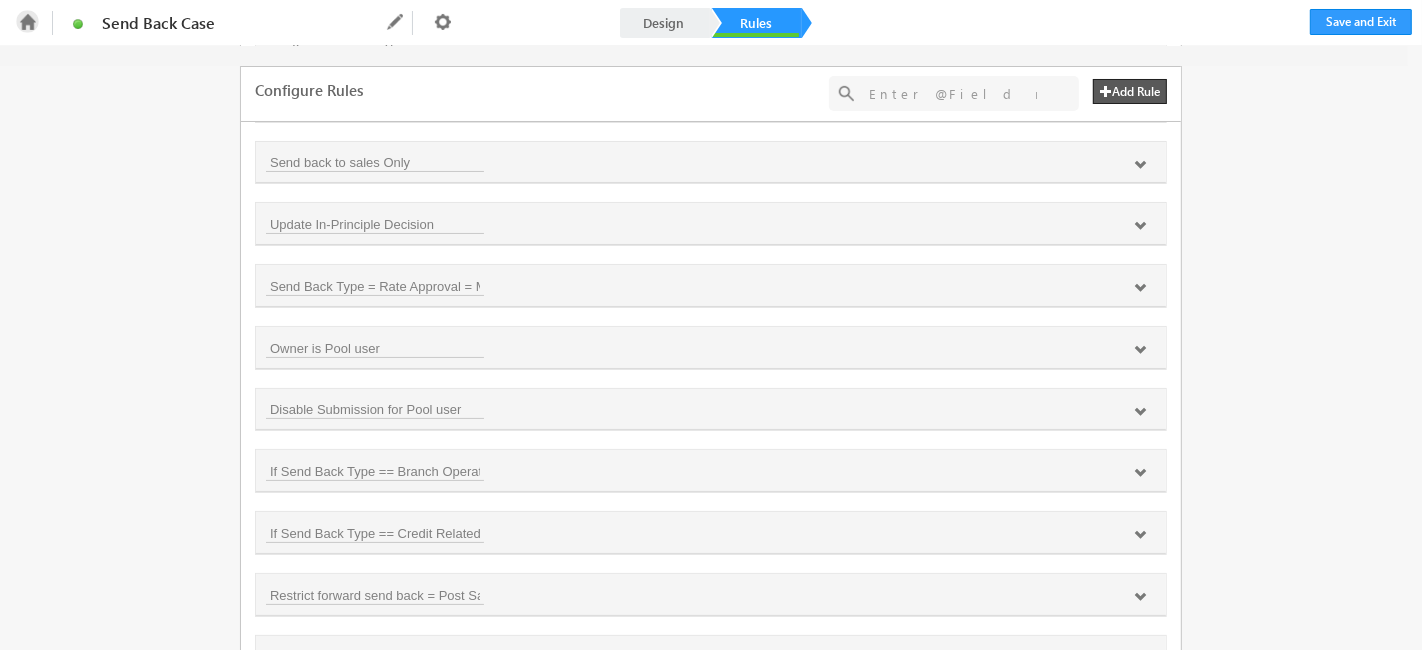 click at bounding box center [27, 21] 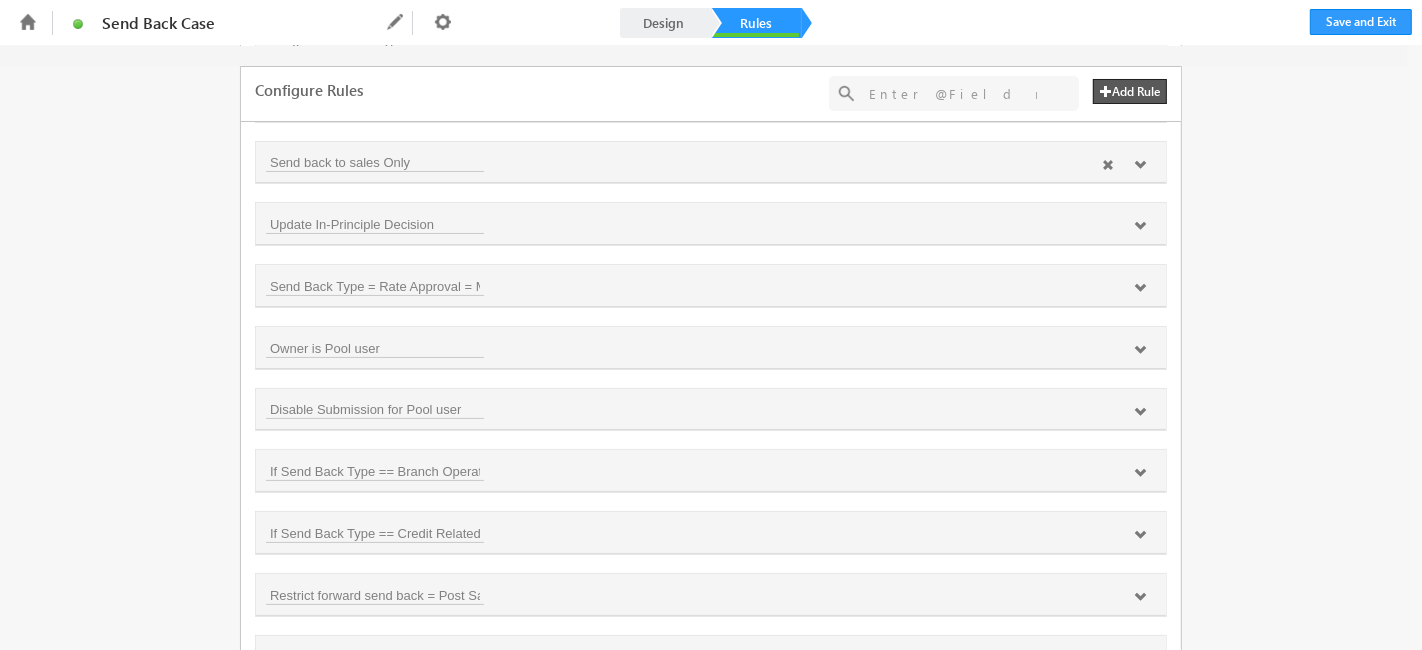 scroll, scrollTop: 0, scrollLeft: 0, axis: both 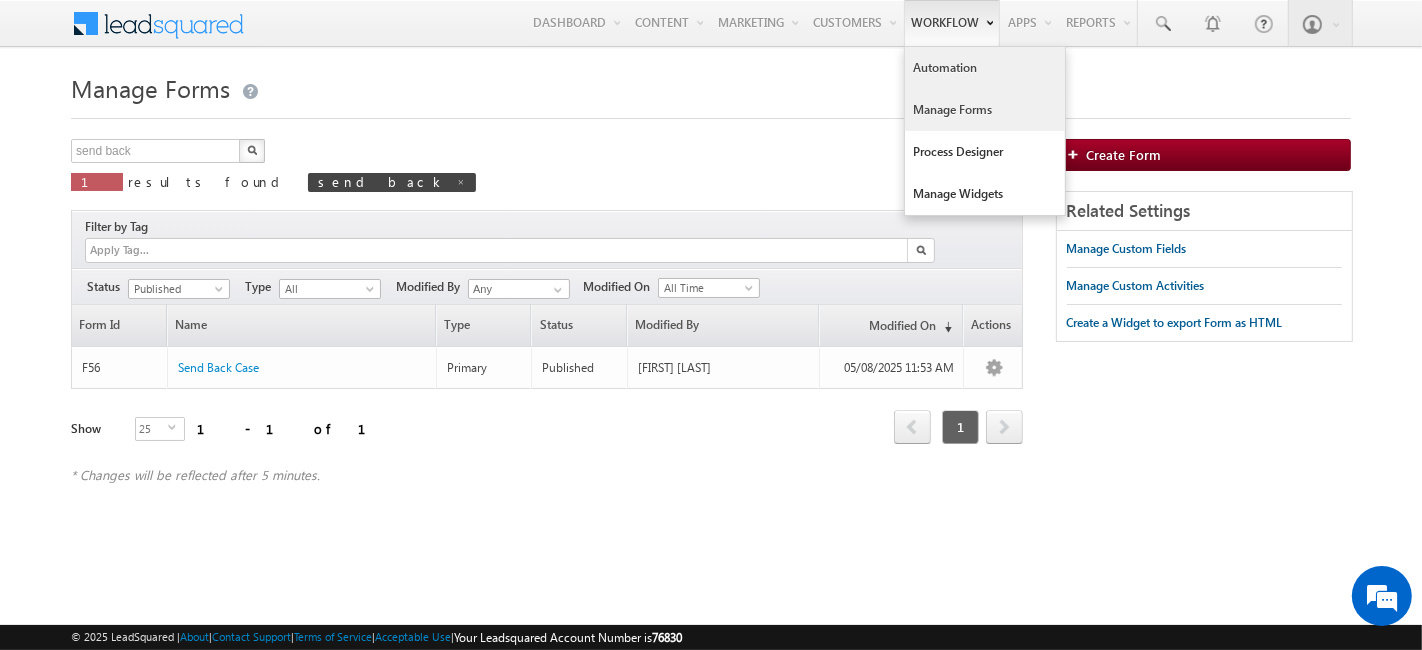 click on "Automation" at bounding box center [985, 68] 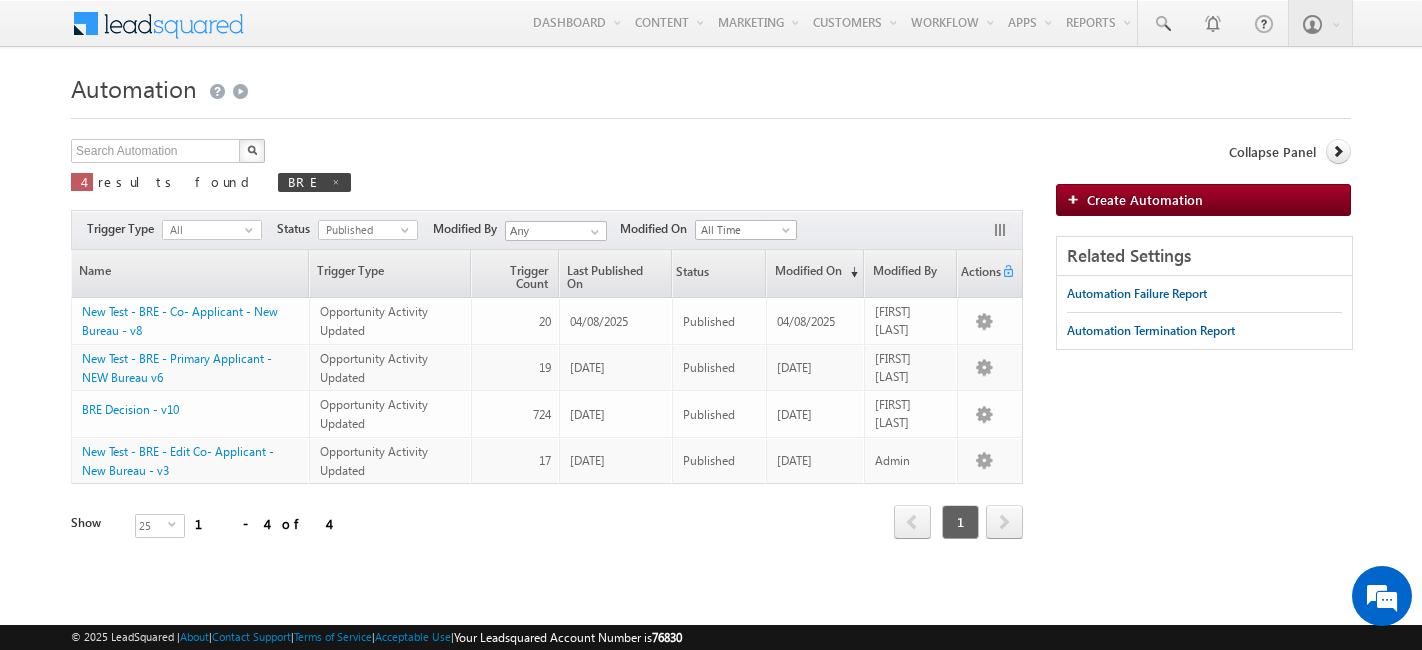 scroll, scrollTop: 0, scrollLeft: 0, axis: both 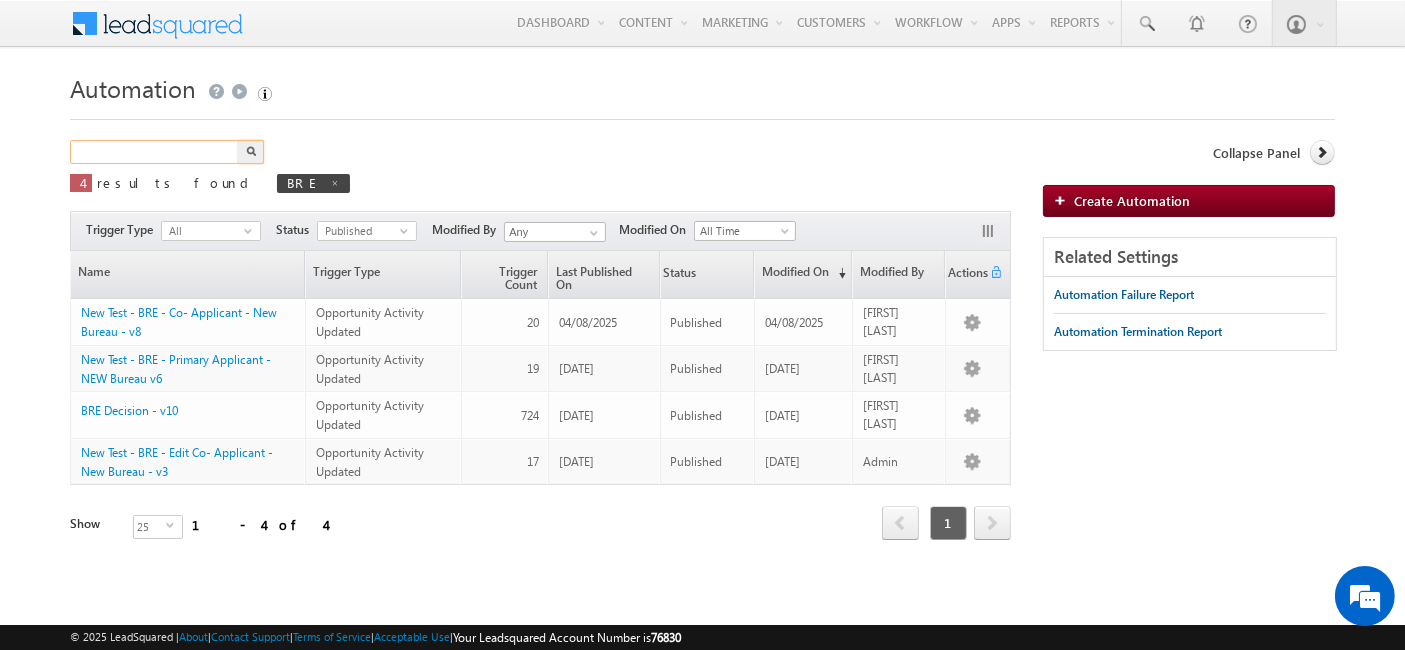 click at bounding box center [155, 152] 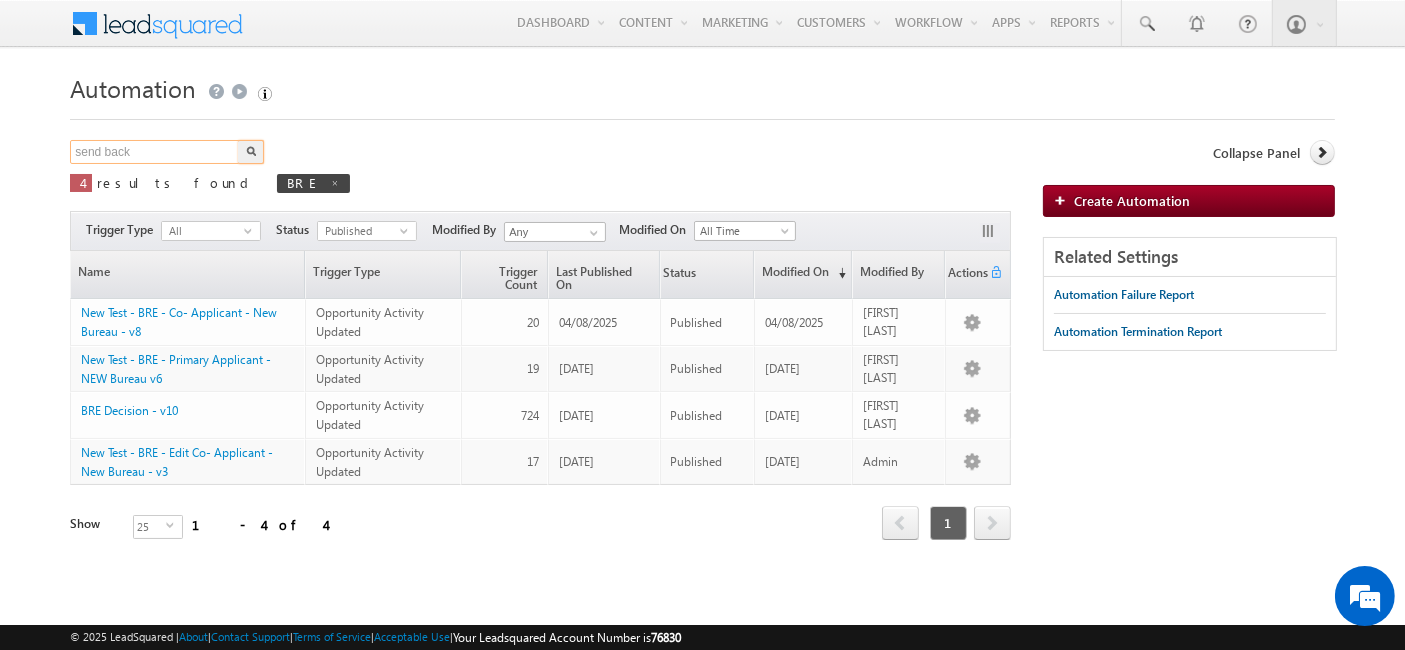 type on "send back" 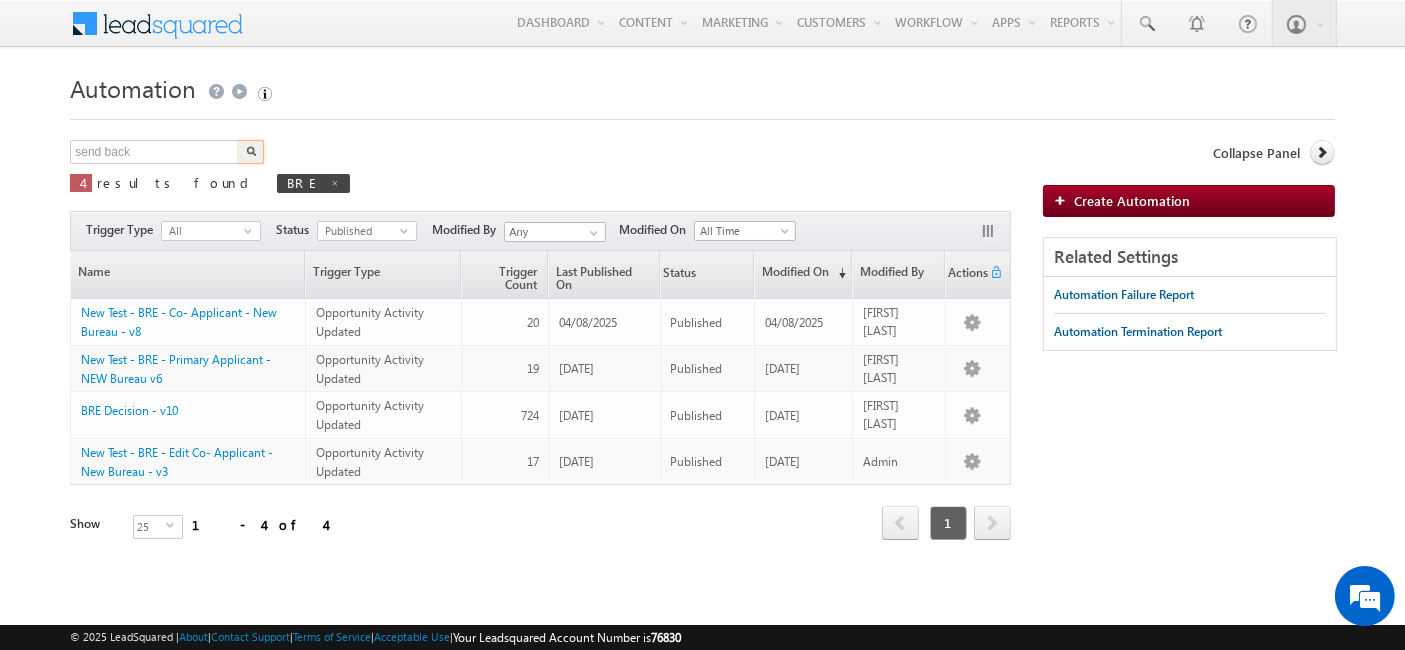 click at bounding box center (251, 152) 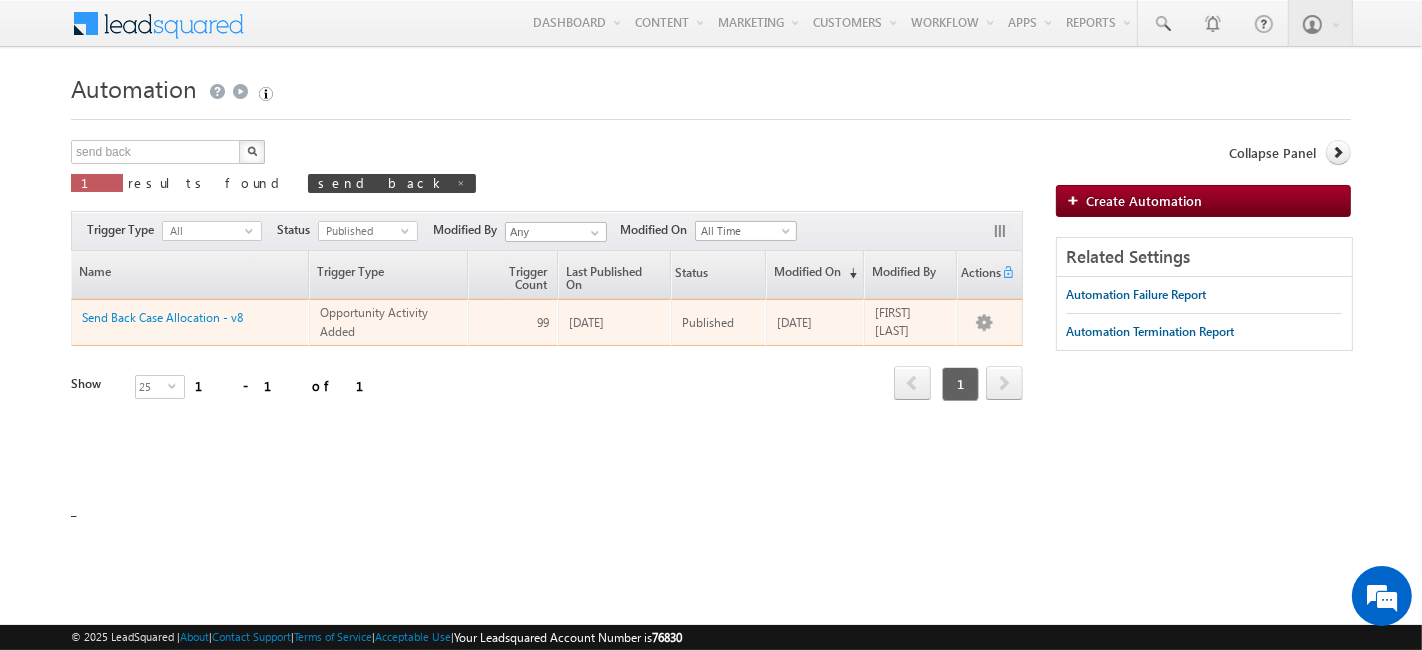 click on "Send Back Case Allocation - v8" at bounding box center [191, 322] 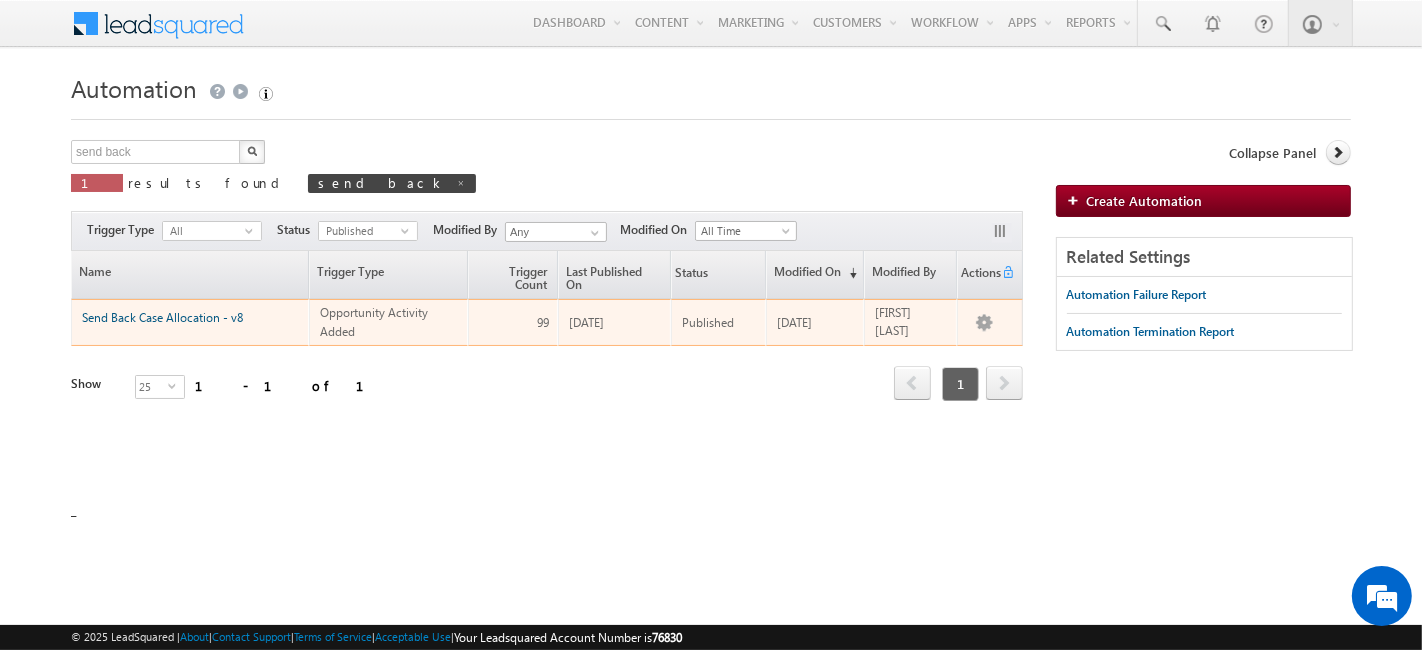click on "Send Back Case Allocation - v8" at bounding box center (162, 317) 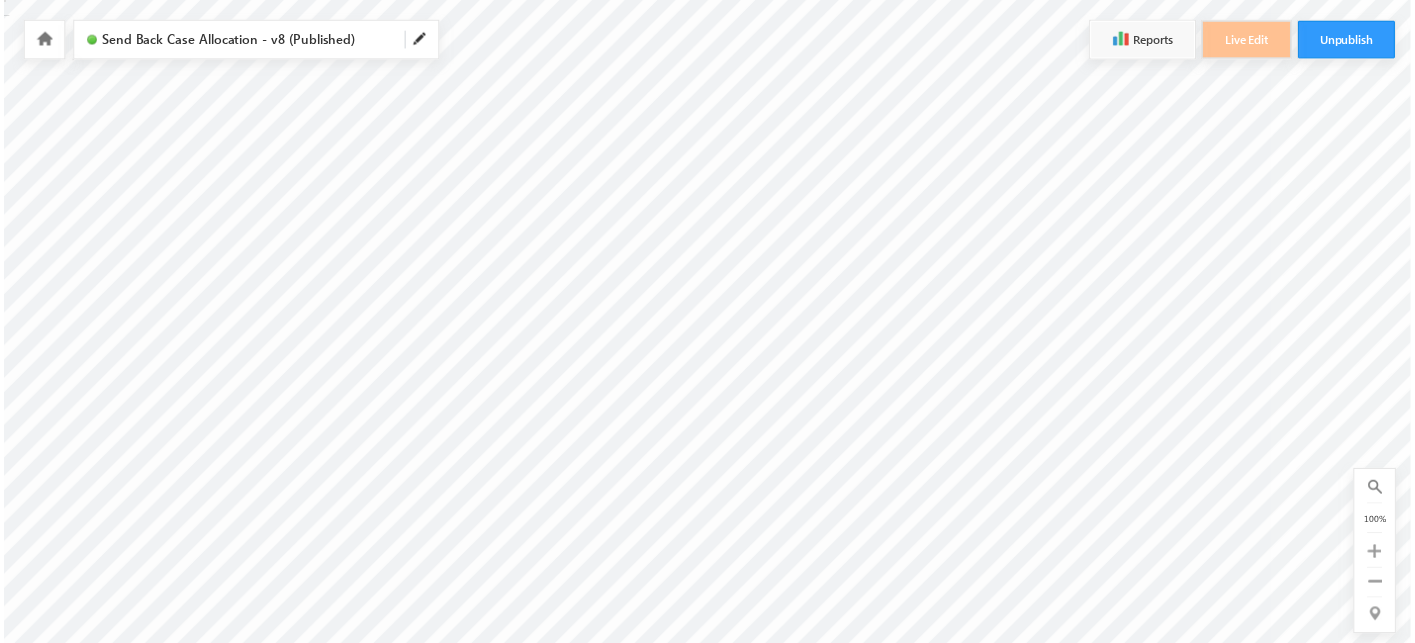 scroll, scrollTop: 0, scrollLeft: 0, axis: both 